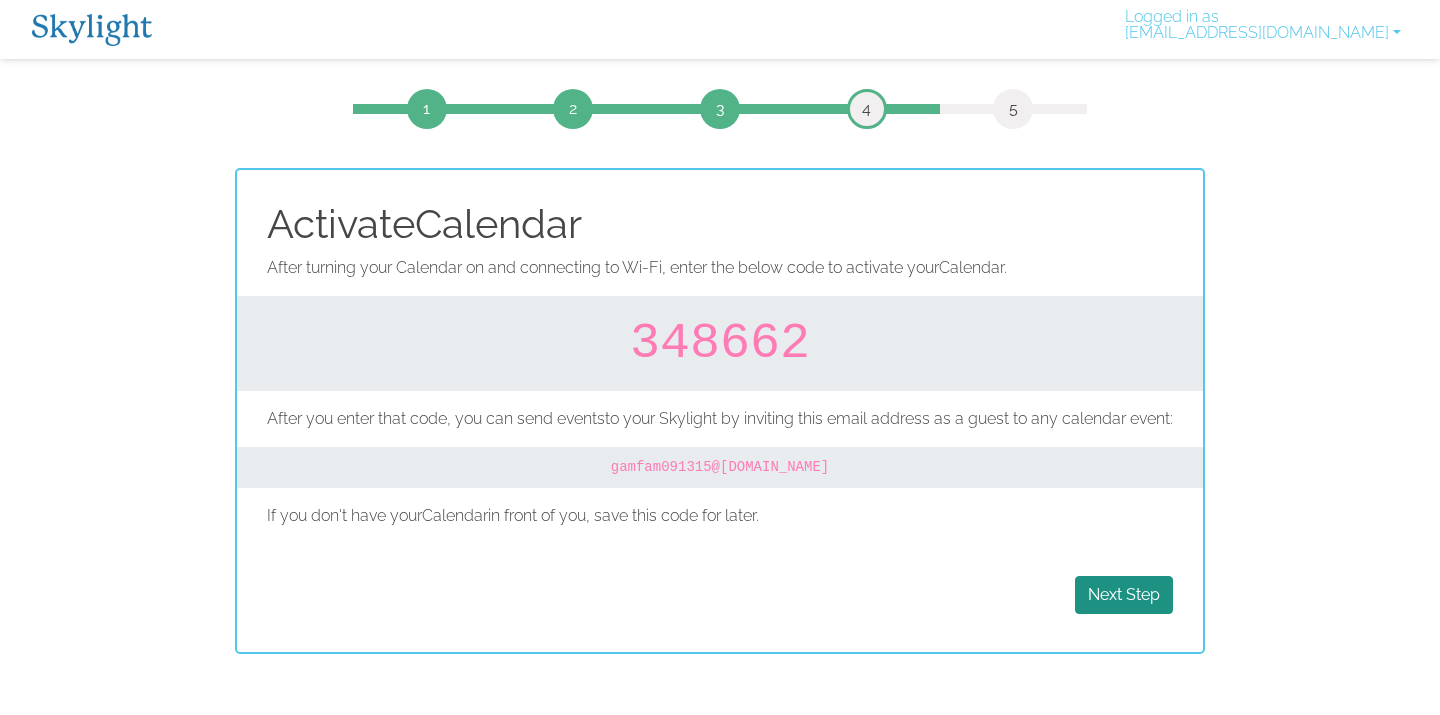 scroll, scrollTop: 0, scrollLeft: 0, axis: both 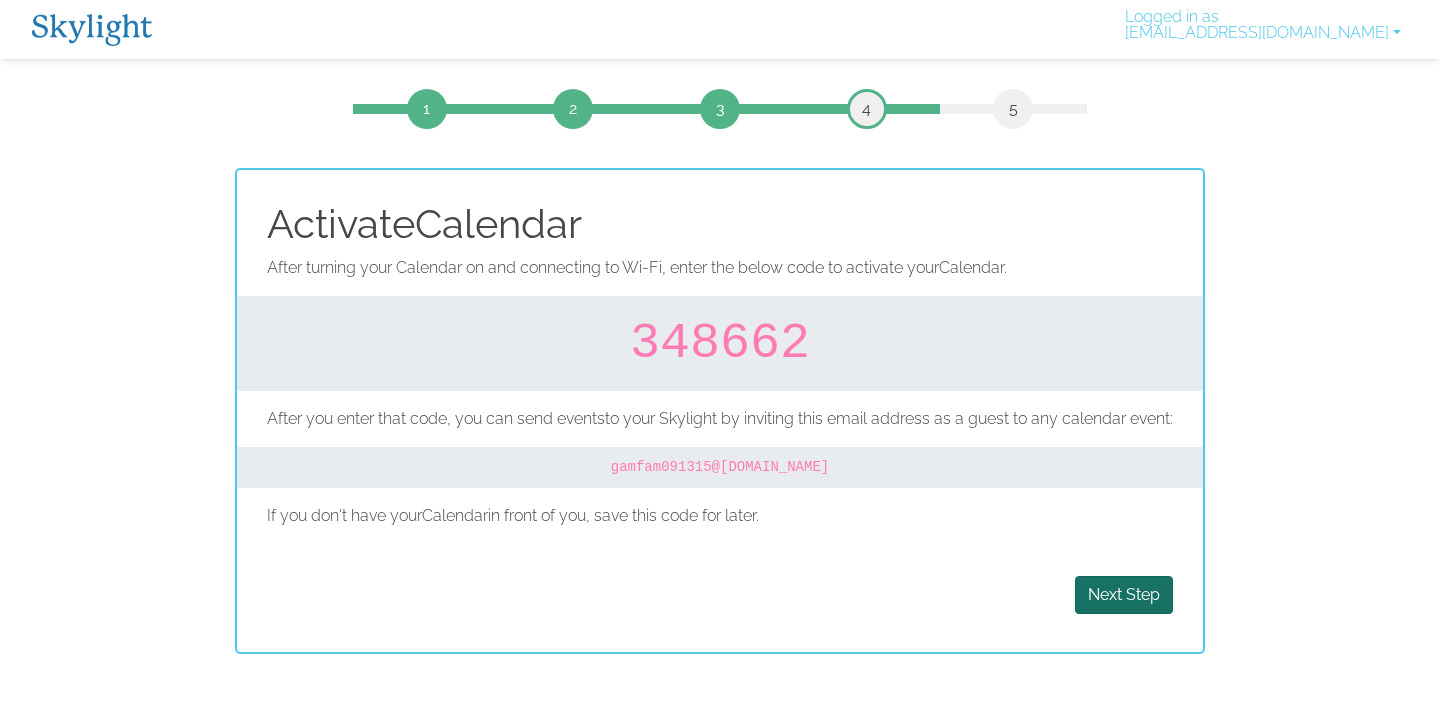 click on "Next Step" at bounding box center [1124, 595] 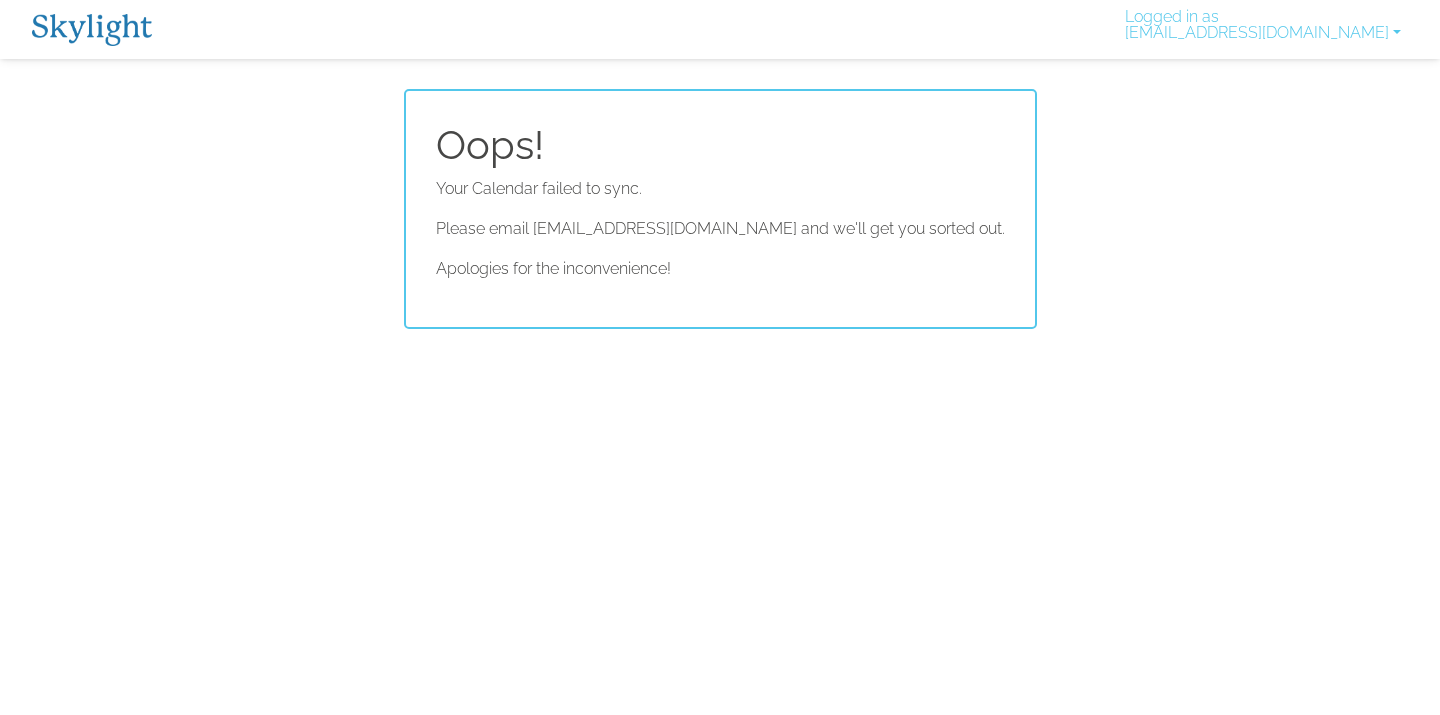 scroll, scrollTop: 0, scrollLeft: 0, axis: both 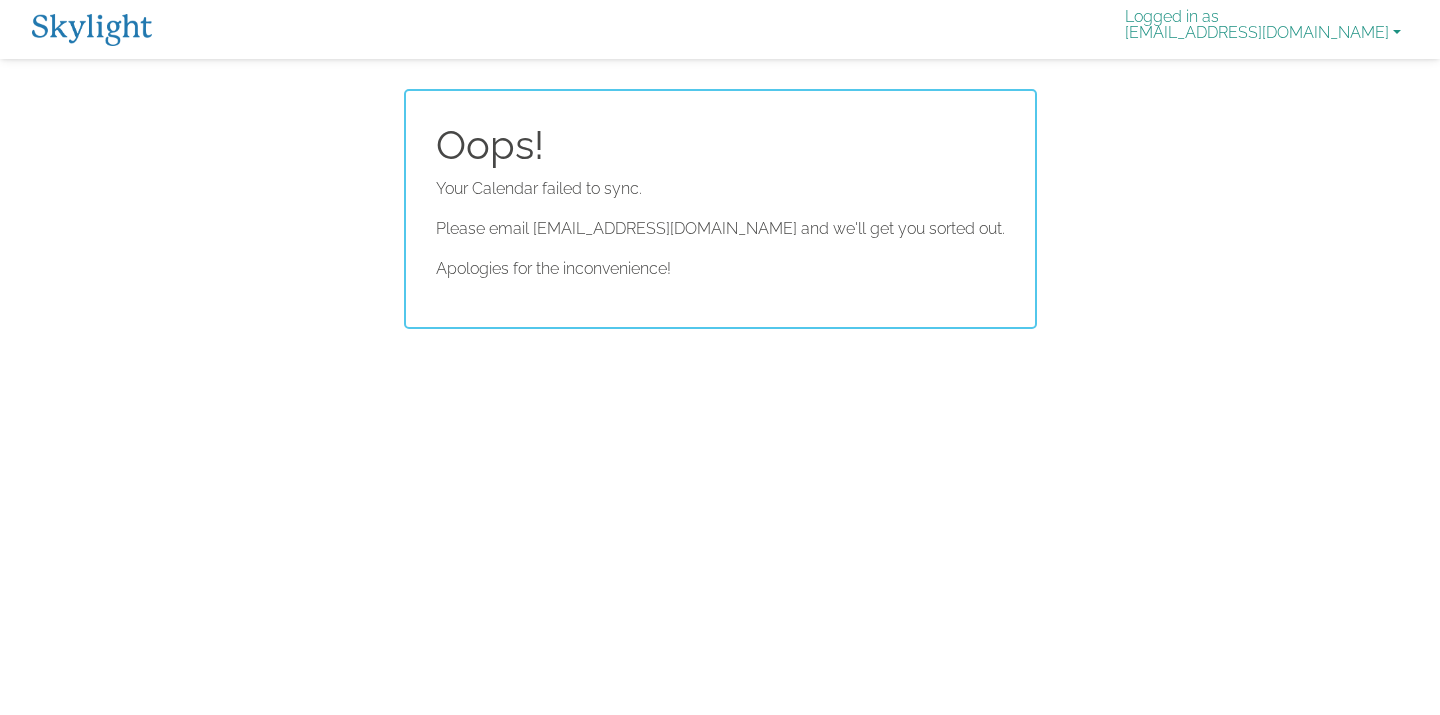 click on "Logged in as cmstrawson@gmail.com" at bounding box center (1263, 29) 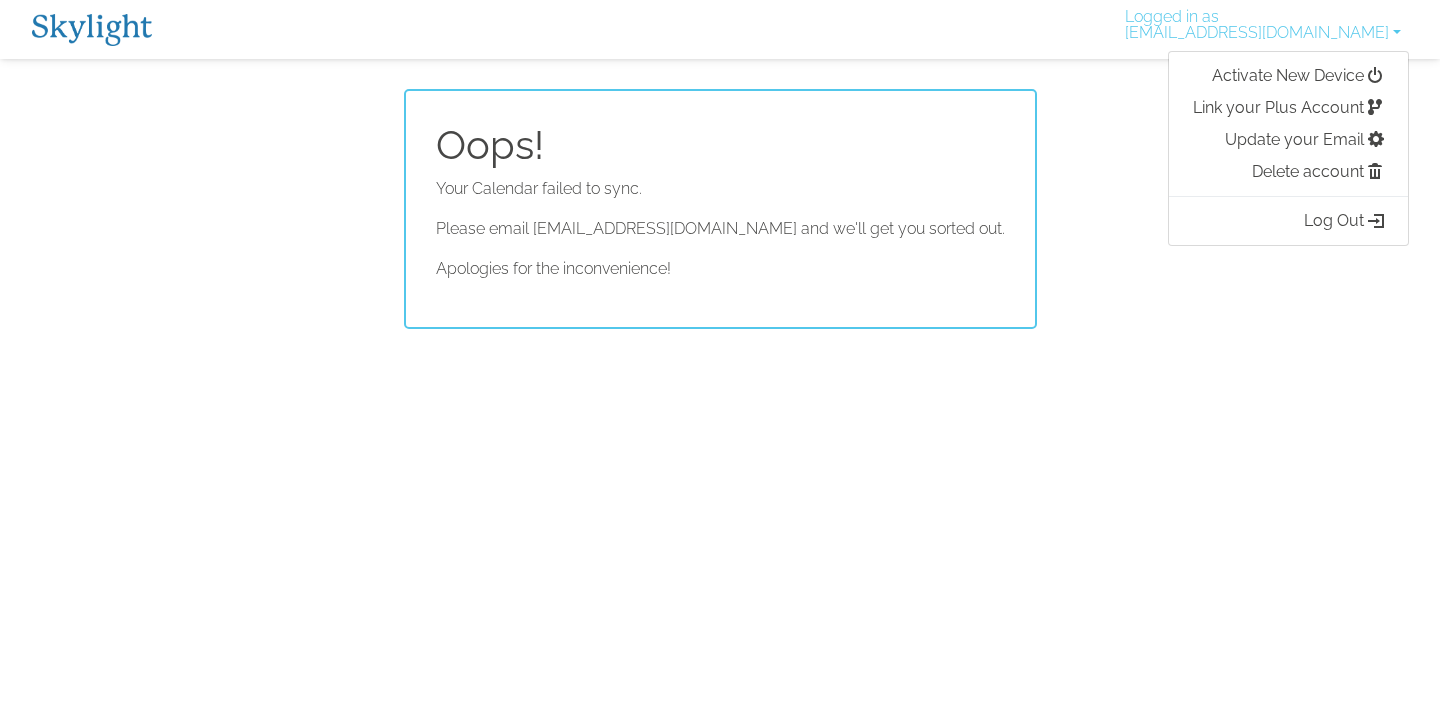 click on "Oops! Your Calendar failed to sync. Please email [EMAIL_ADDRESS][DOMAIN_NAME] and we'll get you sorted out. Apologies for the inconvenience!" at bounding box center [720, 209] 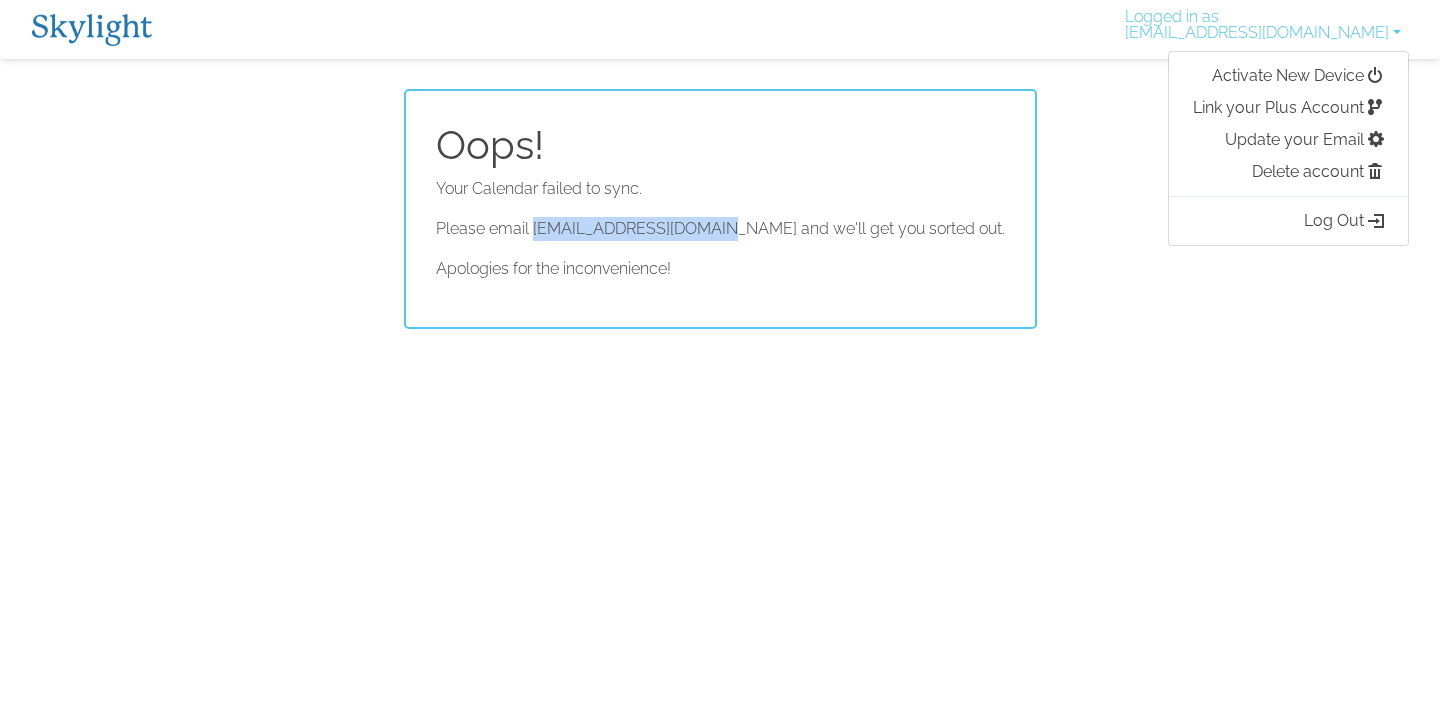 drag, startPoint x: 576, startPoint y: 231, endPoint x: 751, endPoint y: 229, distance: 175.01143 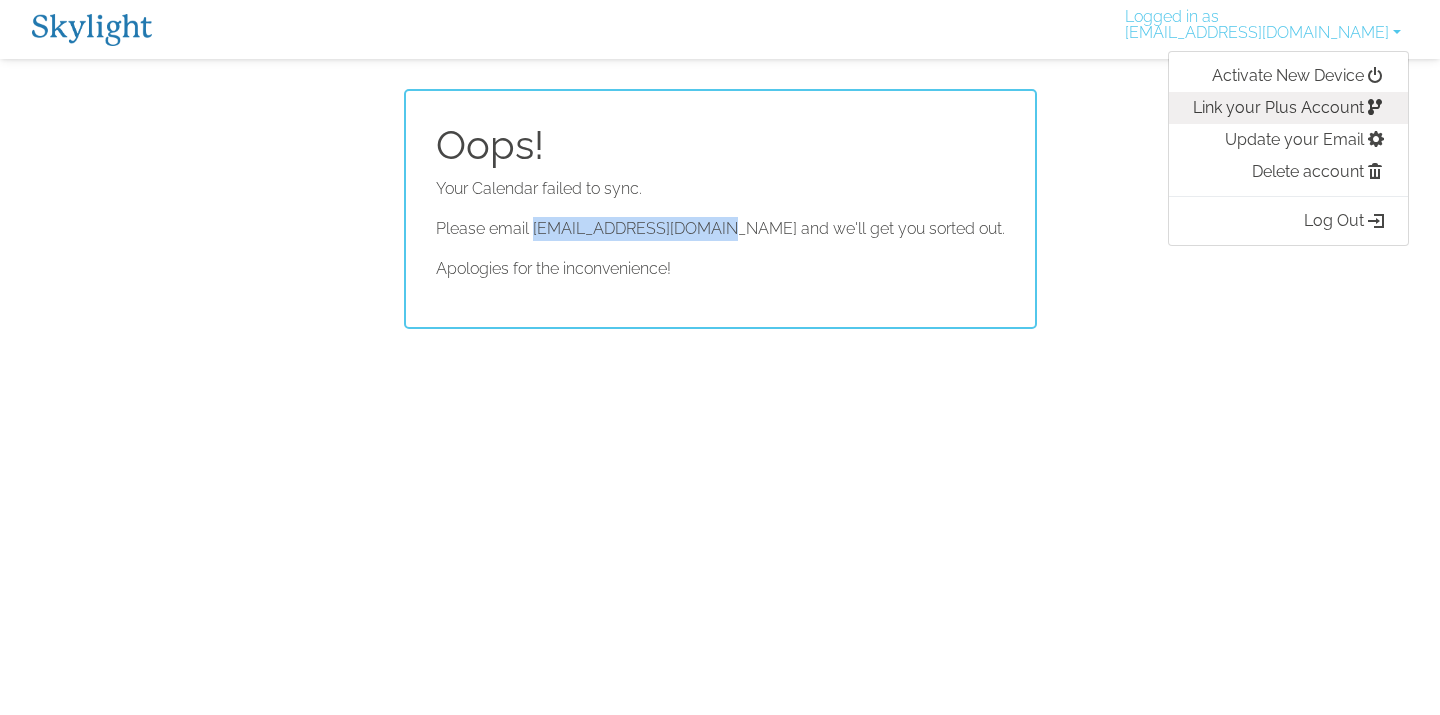 click on "Link your Plus Account" at bounding box center (1288, 108) 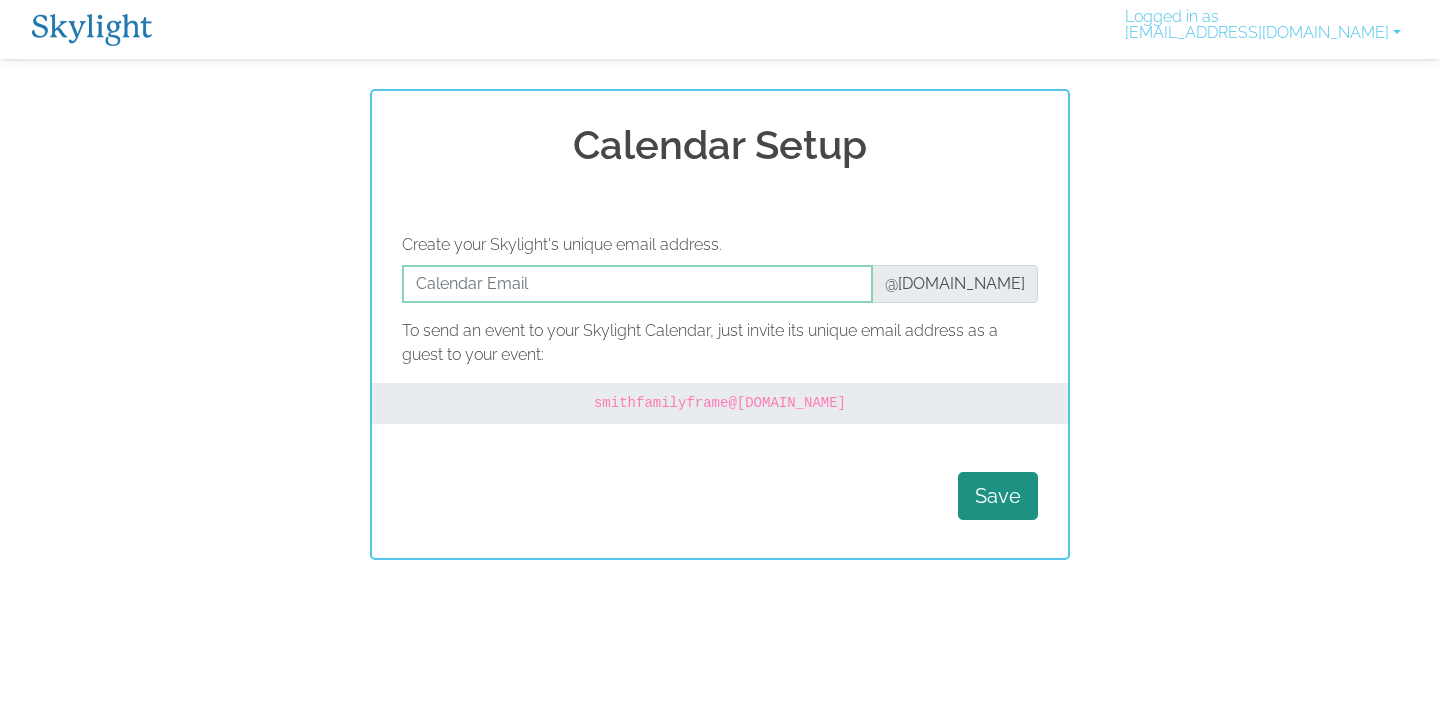 scroll, scrollTop: 0, scrollLeft: 0, axis: both 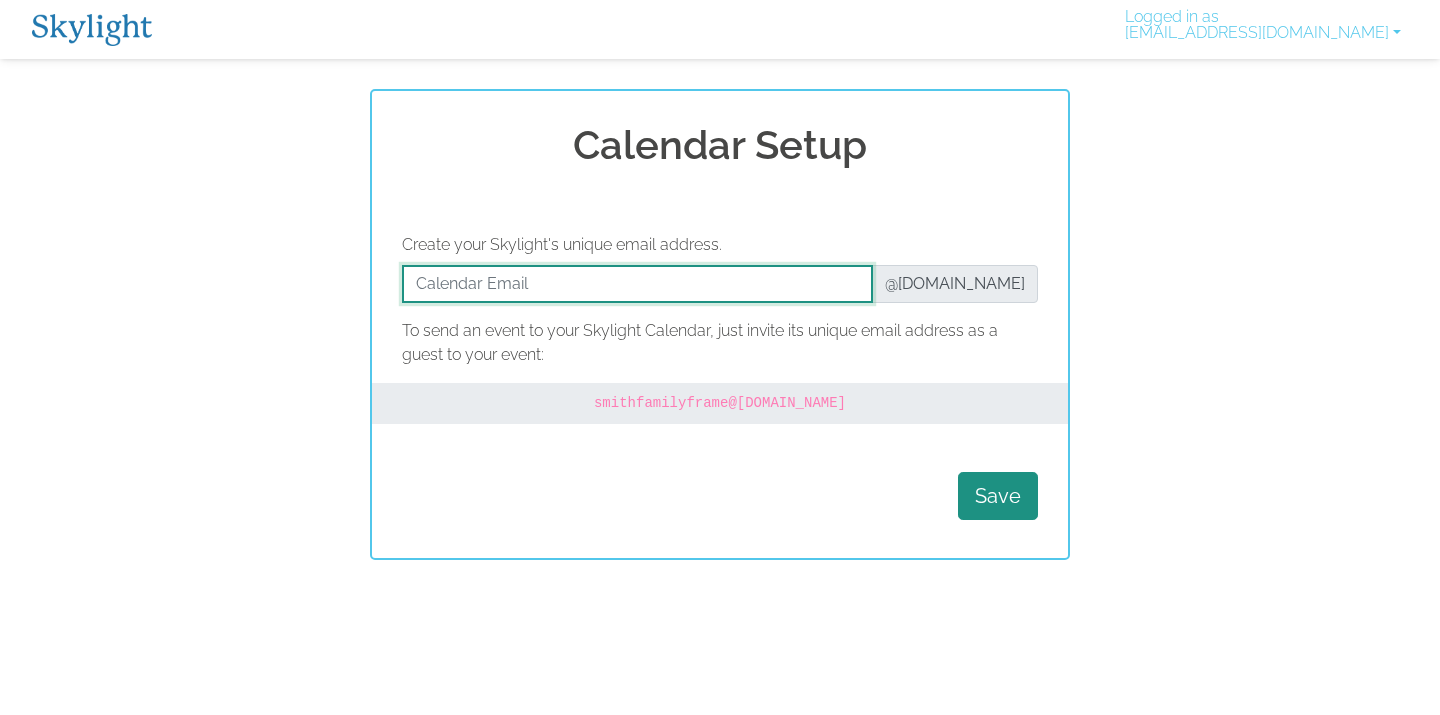 click at bounding box center (637, 284) 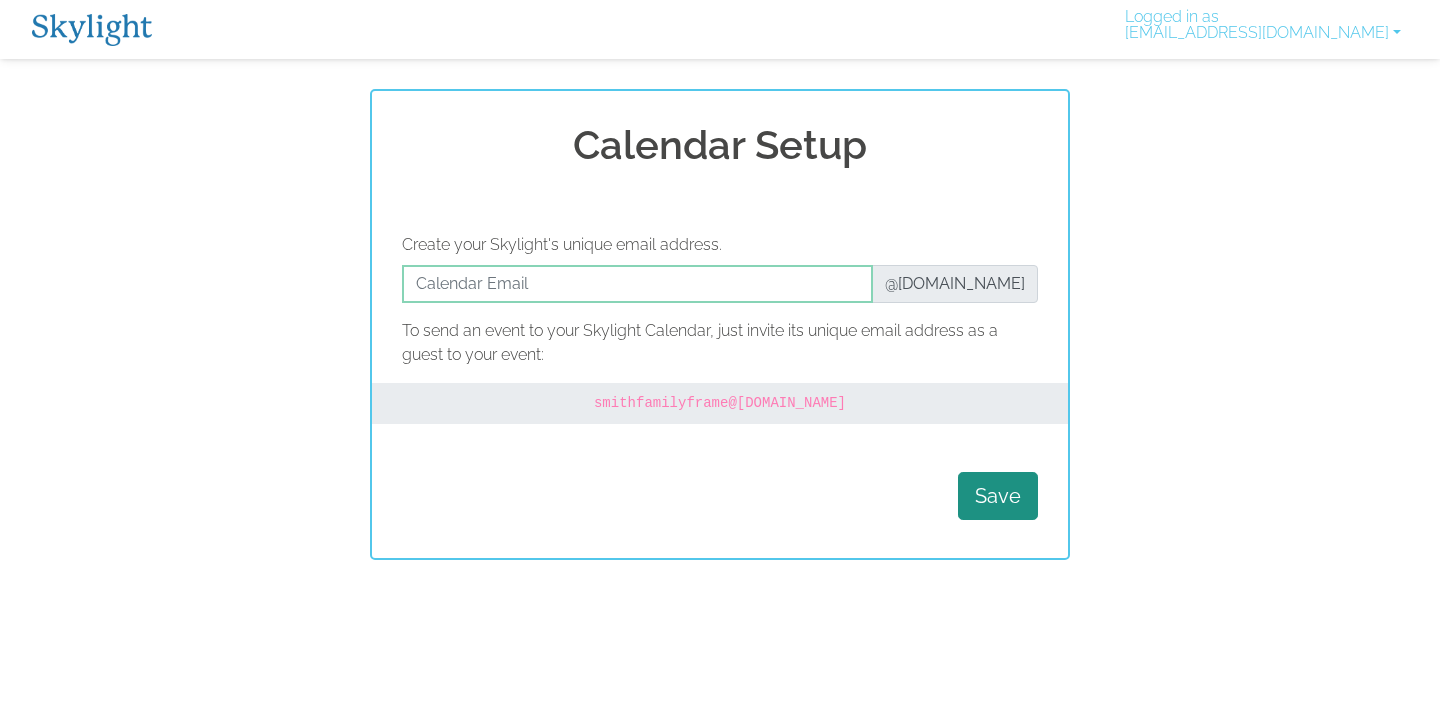 click on "Calendar Setup Create your Skylight's unique email address.   @ourskylight.com To send an event to your Skylight Calendar, just invite its unique email address as a guest to your event: smithfamilyframe @ourskylight.com Save" at bounding box center [720, 324] 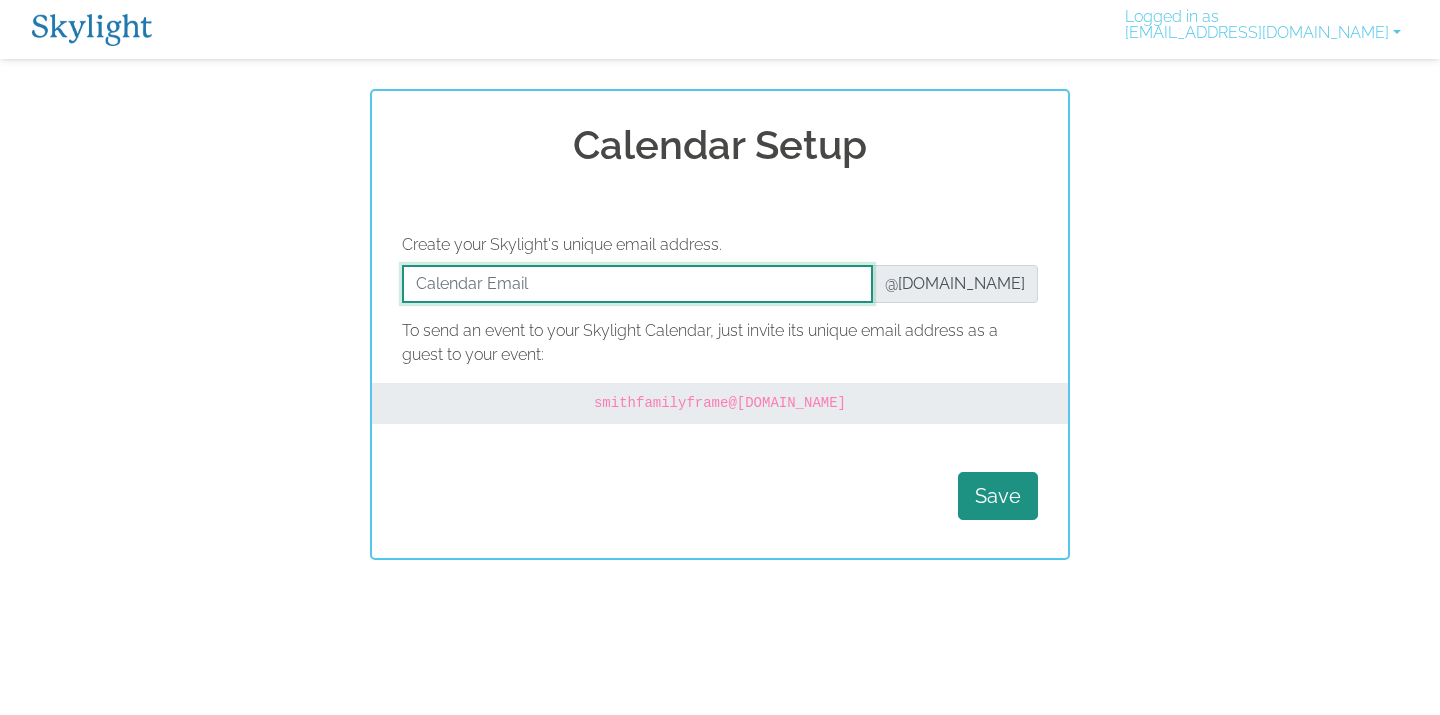 click at bounding box center [637, 284] 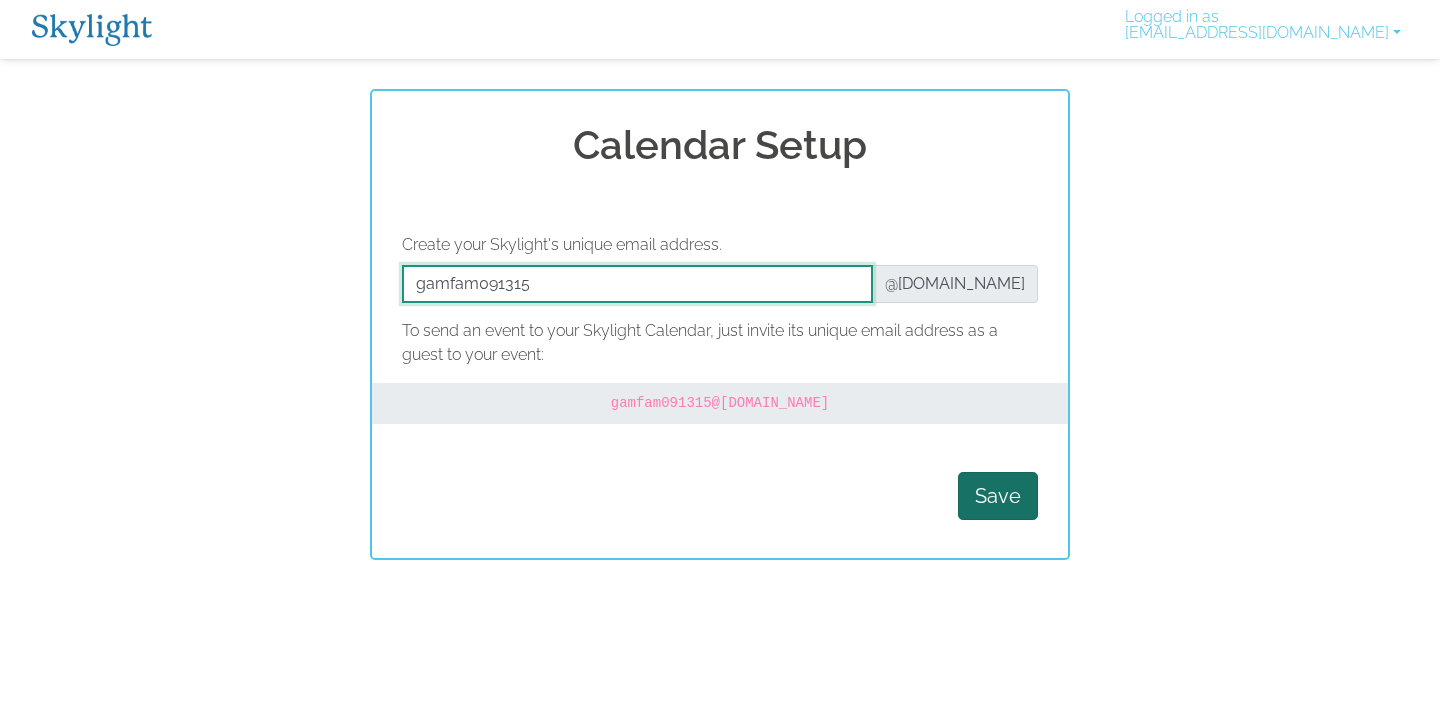 type on "gamfam091315" 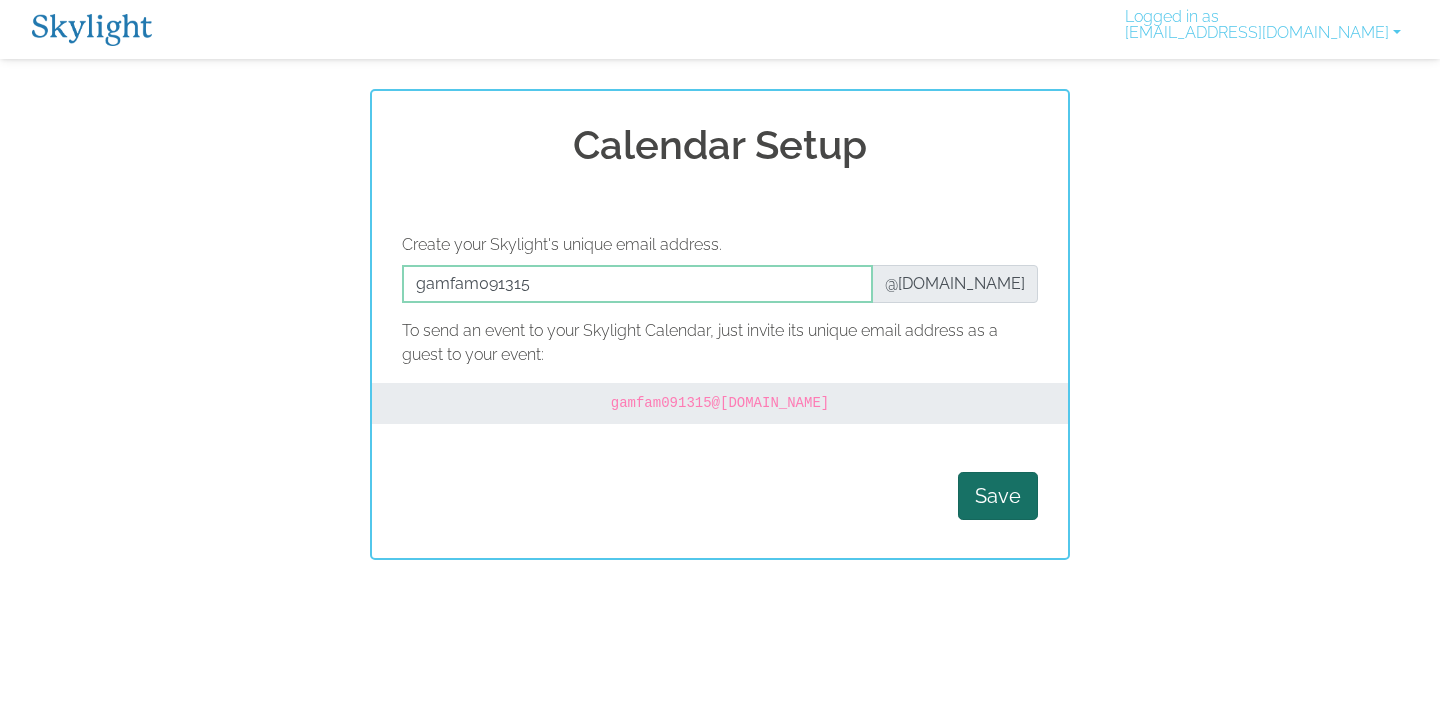 click on "Save" at bounding box center [998, 496] 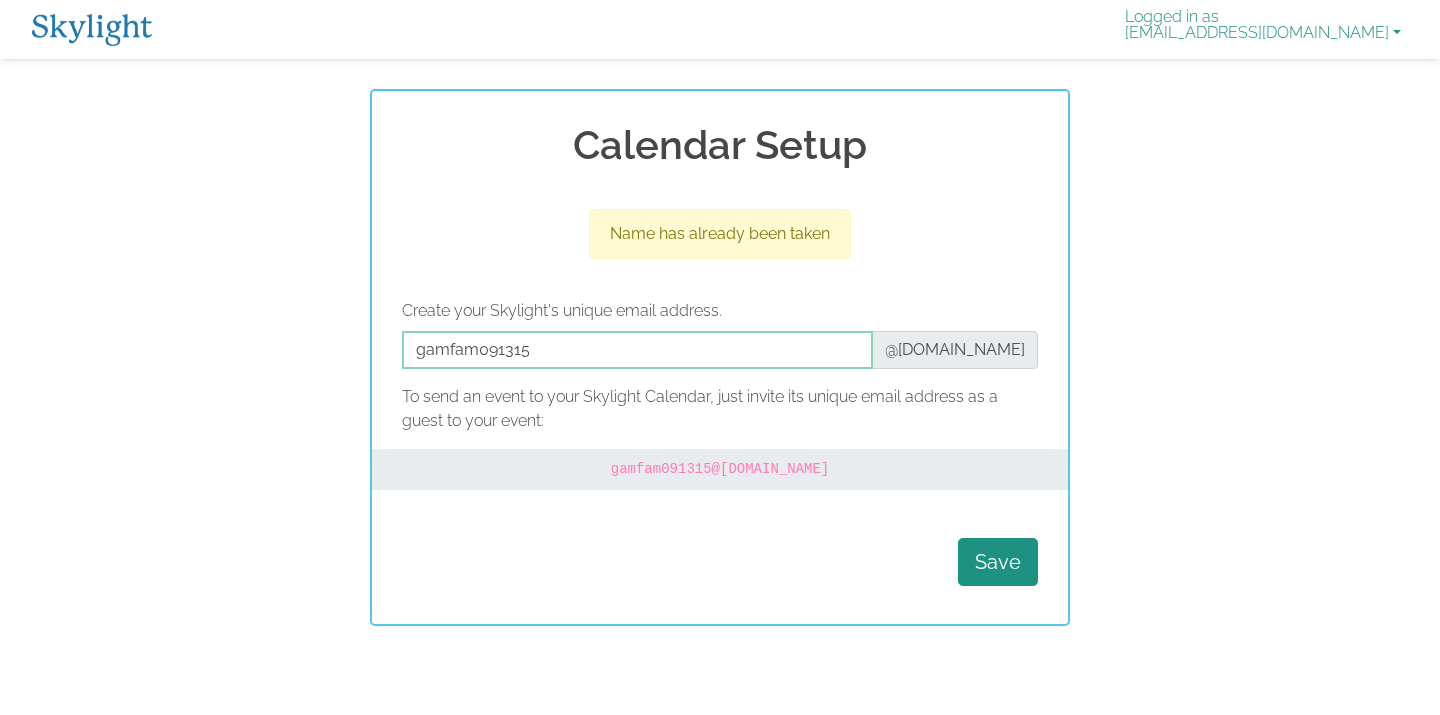 click on "Logged in as cmstrawson@gmail.com" at bounding box center (1263, 29) 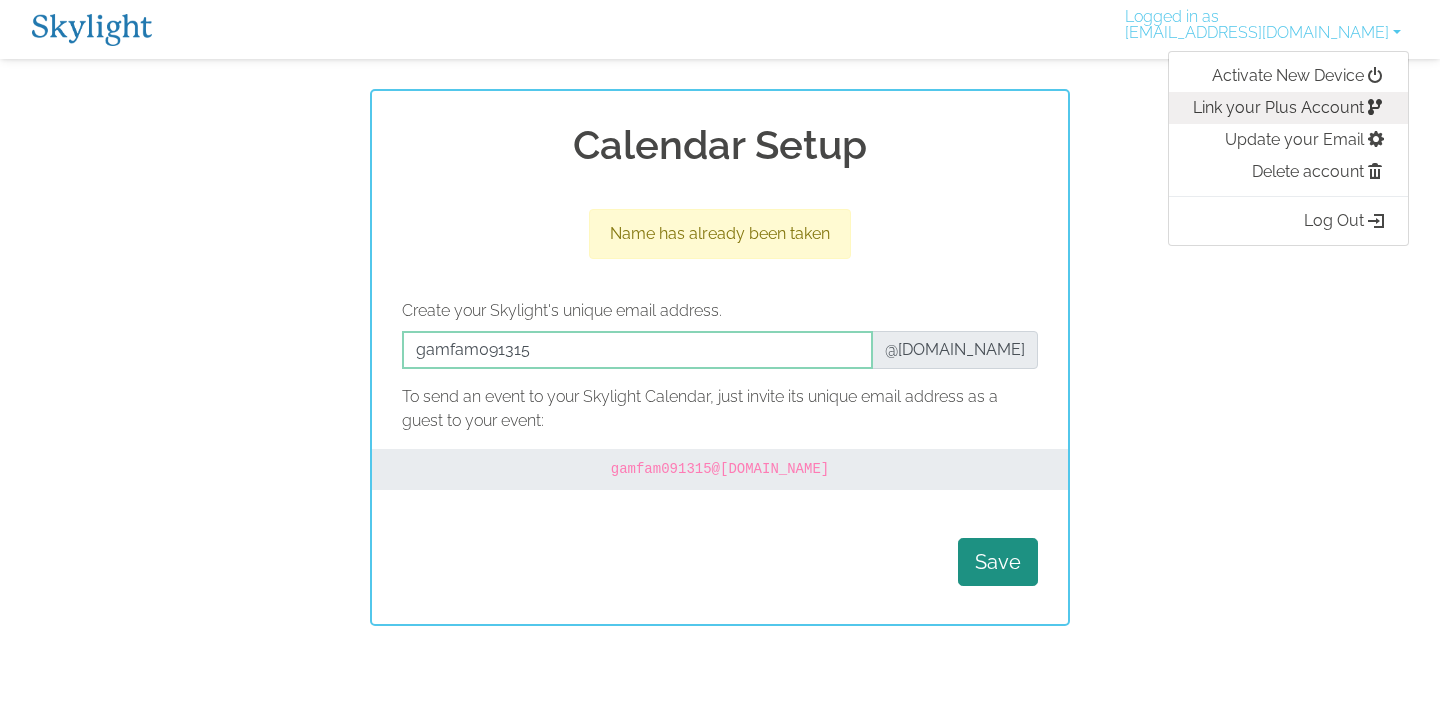 click on "Link your Plus Account" at bounding box center [1288, 108] 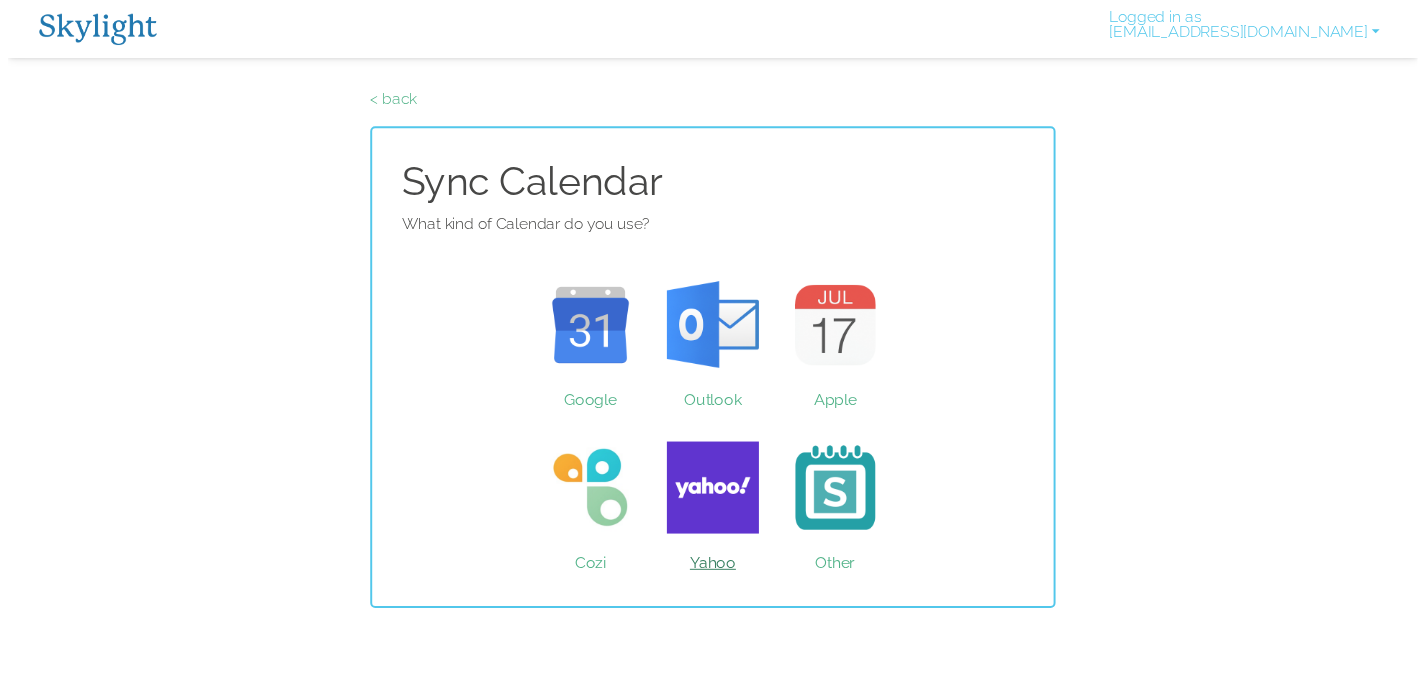 scroll, scrollTop: 0, scrollLeft: 0, axis: both 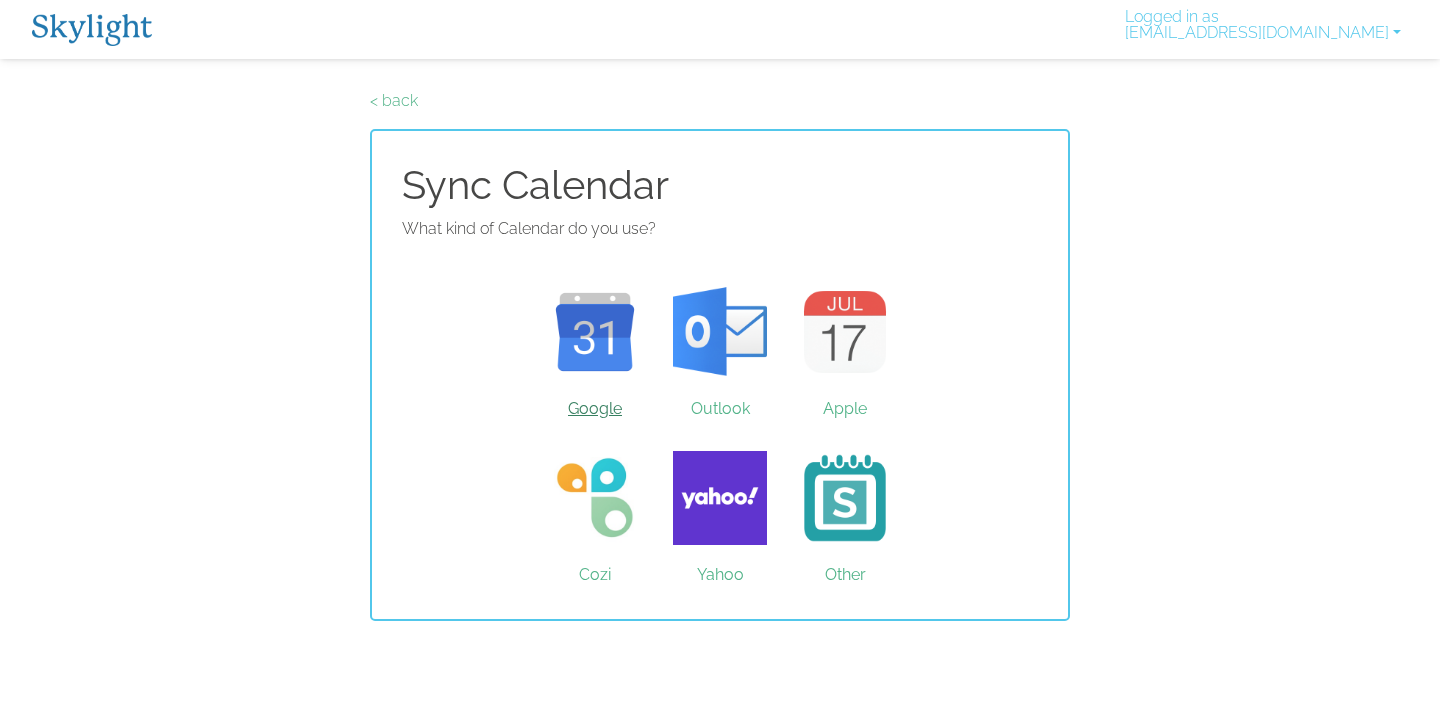 click on "Google" at bounding box center [595, 332] 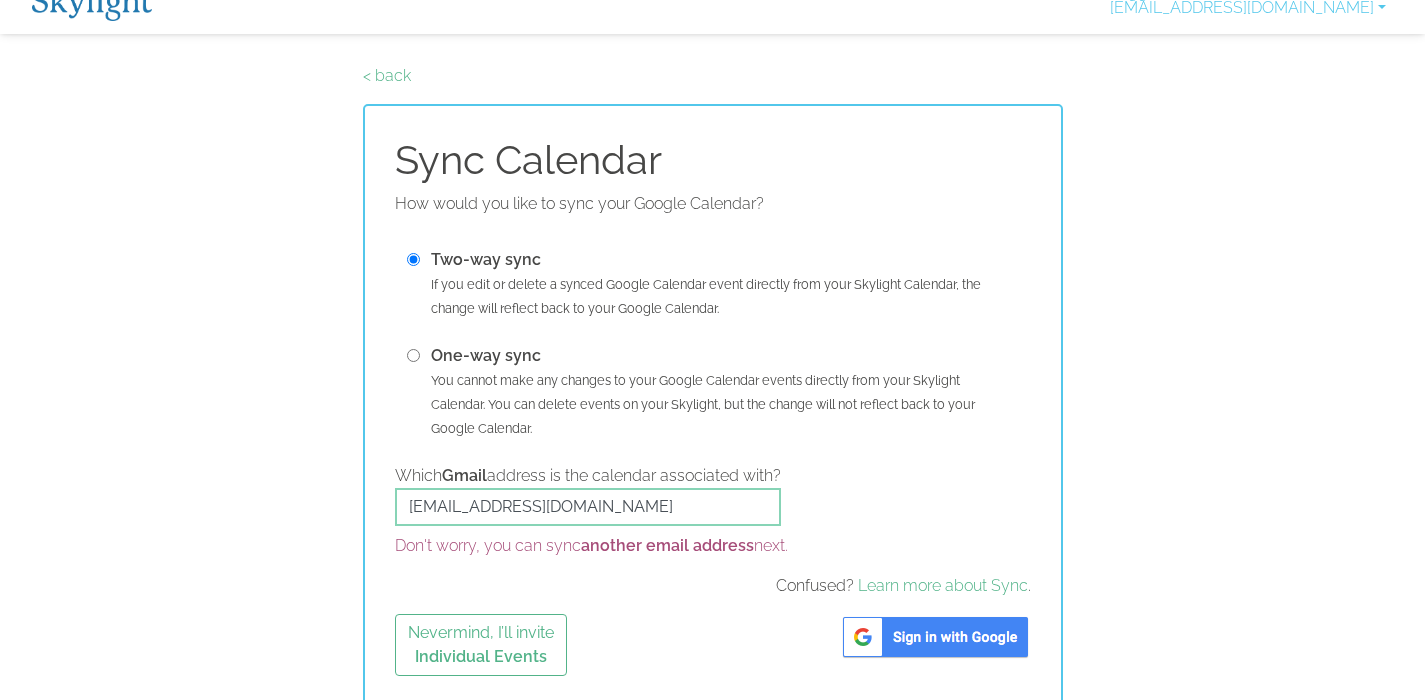scroll, scrollTop: 33, scrollLeft: 0, axis: vertical 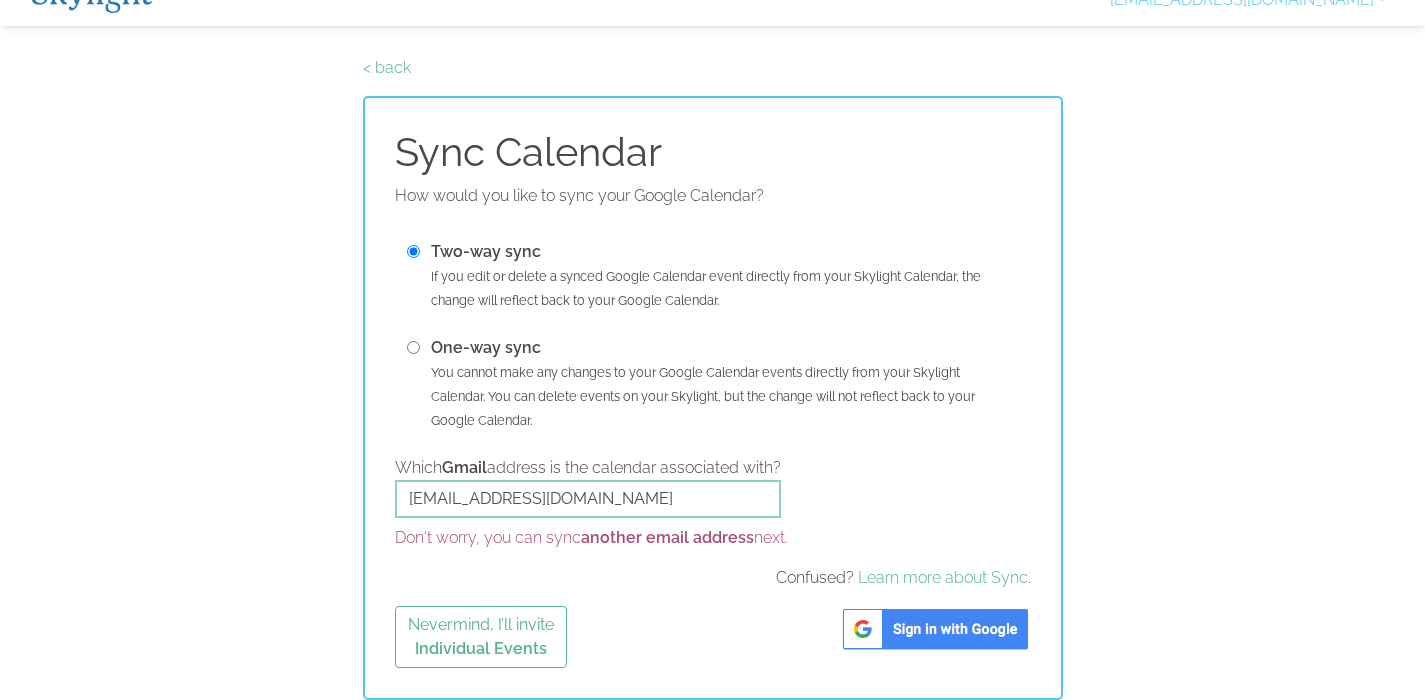 click on "One-way sync" at bounding box center (486, 347) 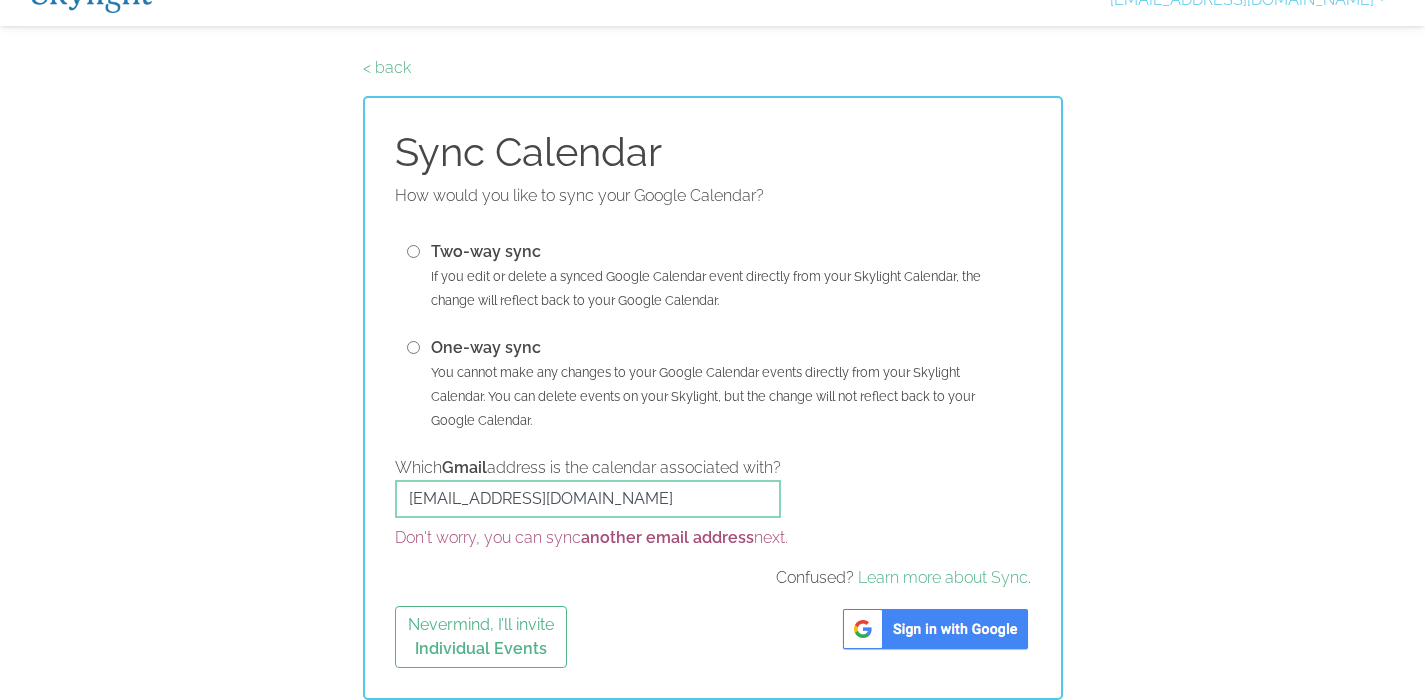radio on "true" 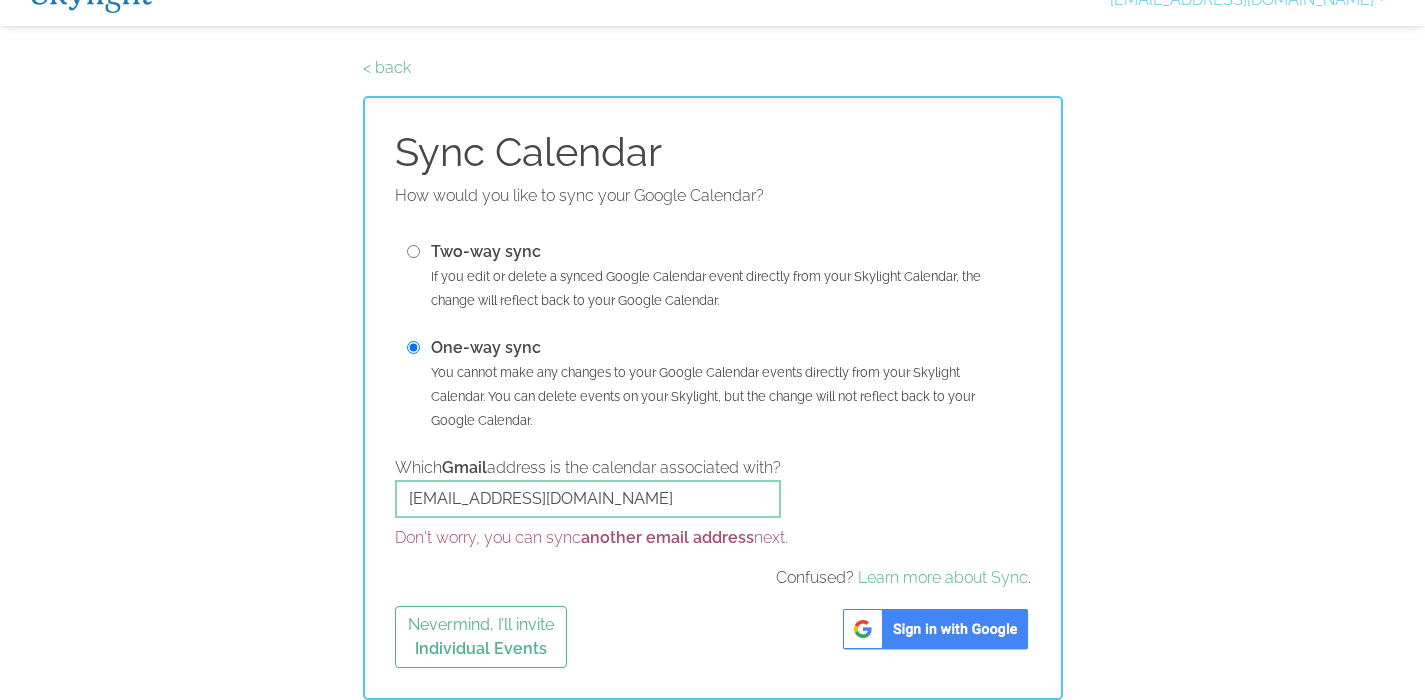 click at bounding box center (935, 629) 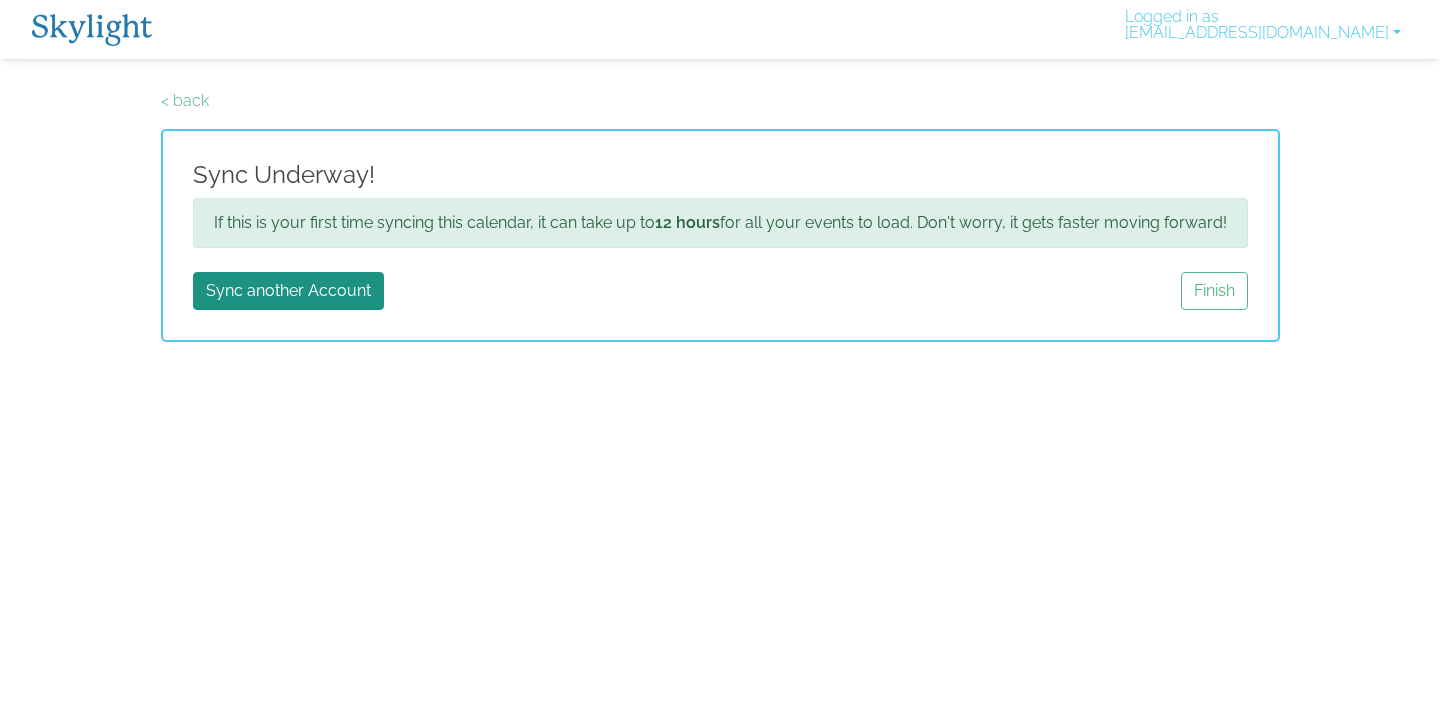 scroll, scrollTop: 0, scrollLeft: 0, axis: both 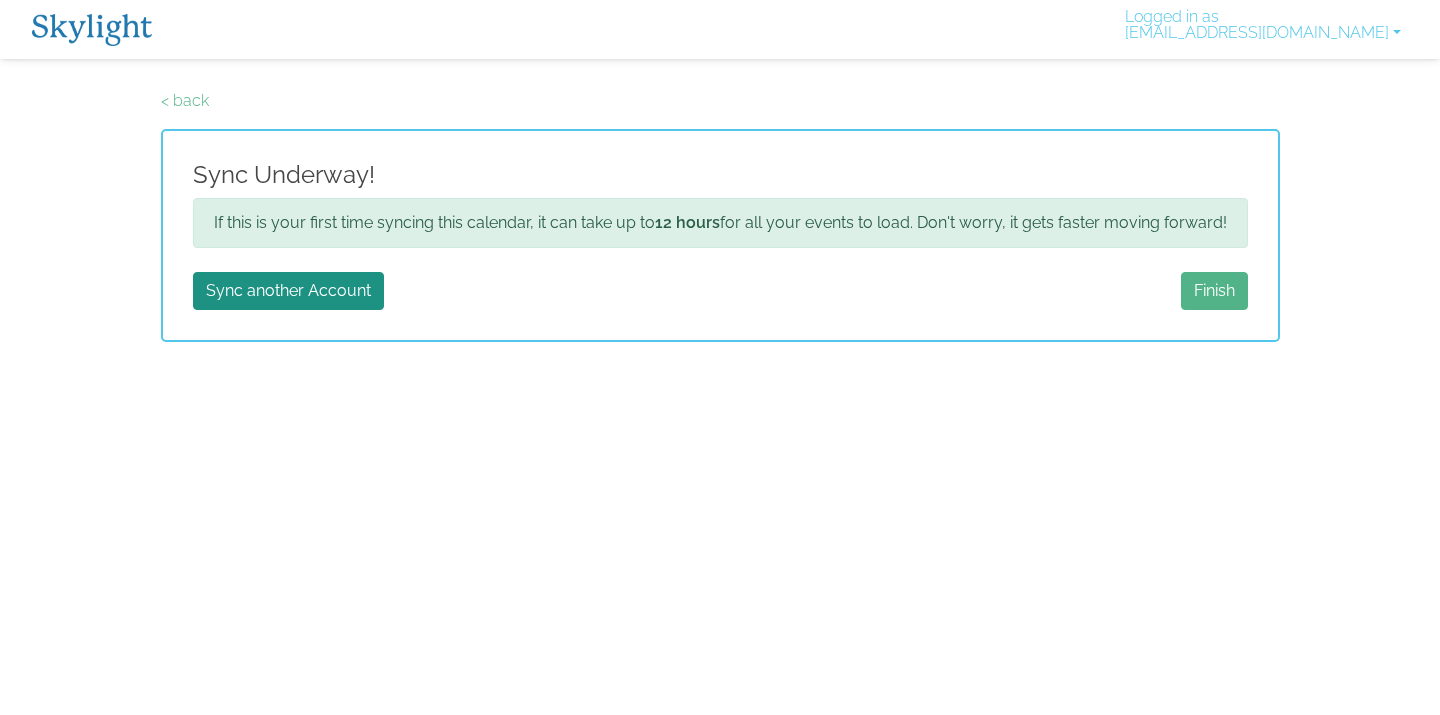 click on "Finish" at bounding box center (1214, 291) 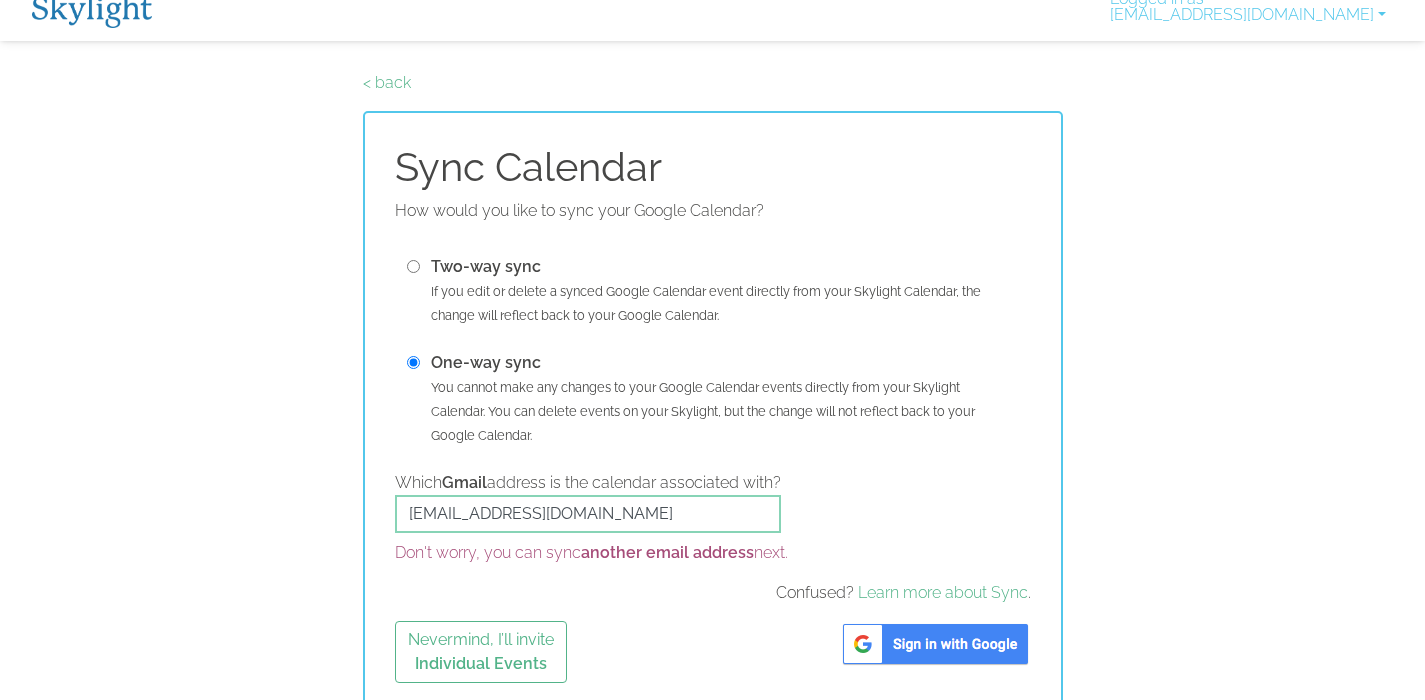 scroll, scrollTop: 33, scrollLeft: 0, axis: vertical 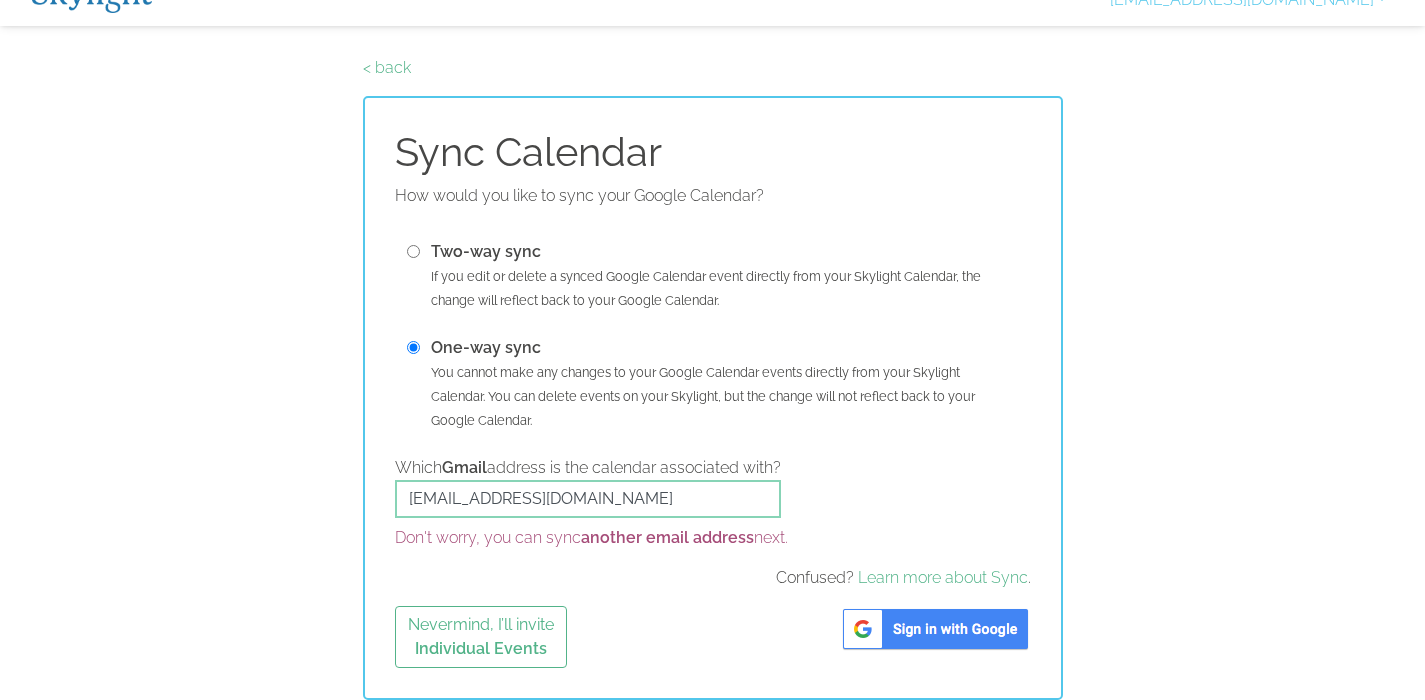 click at bounding box center [935, 629] 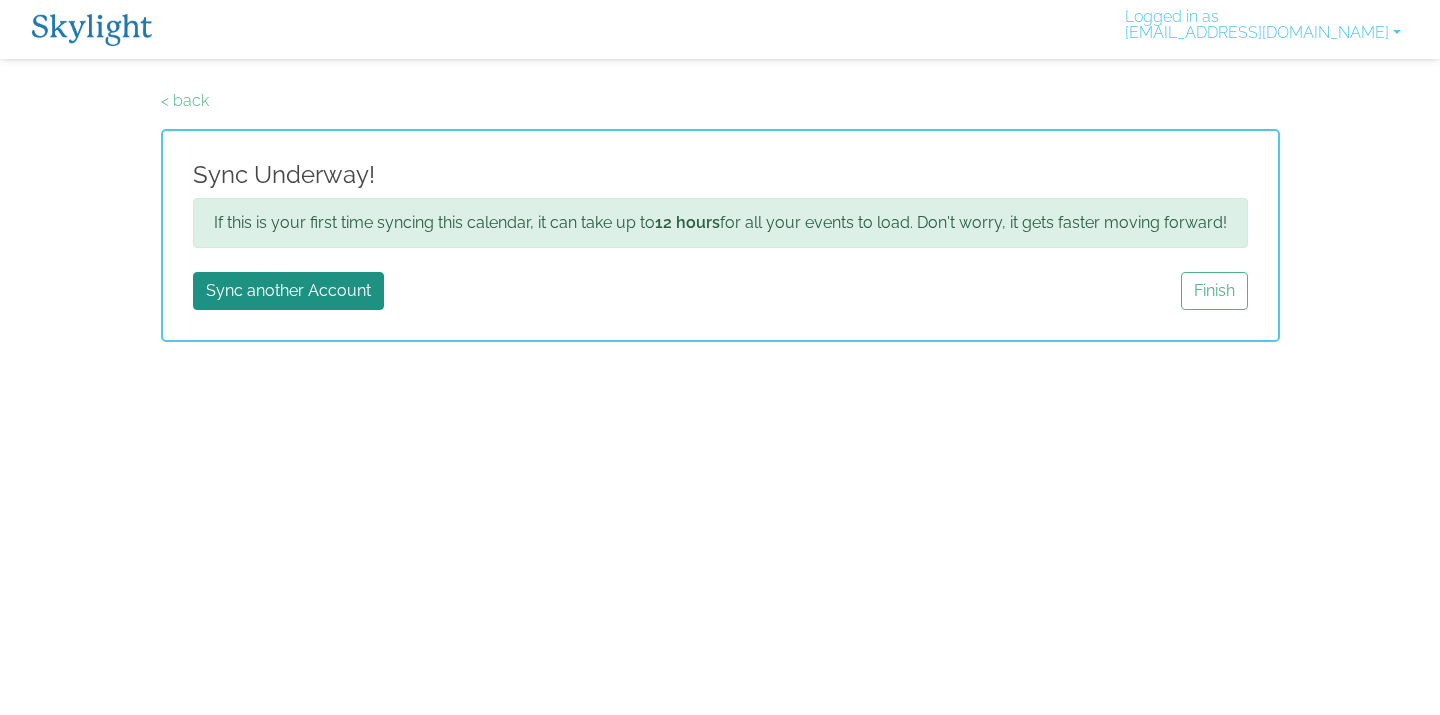 scroll, scrollTop: 0, scrollLeft: 0, axis: both 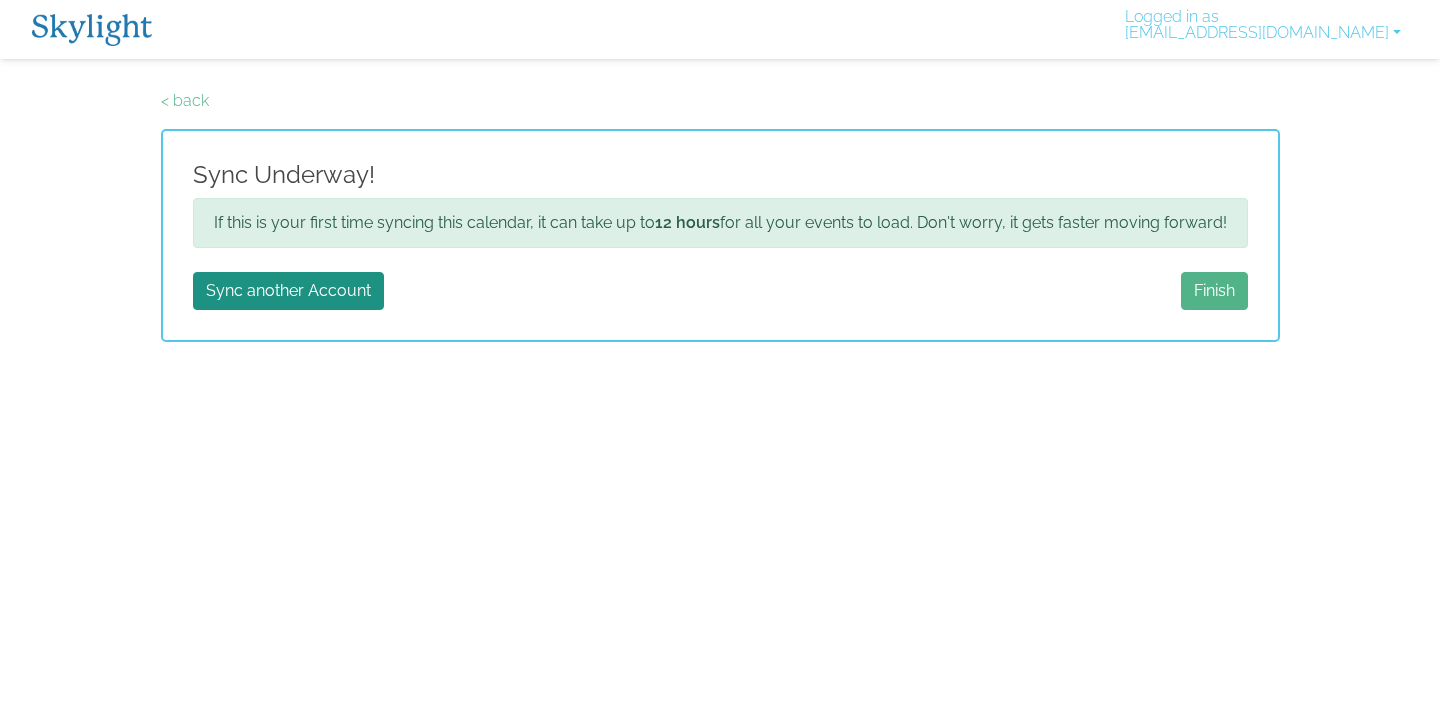 click on "Finish" at bounding box center [1214, 291] 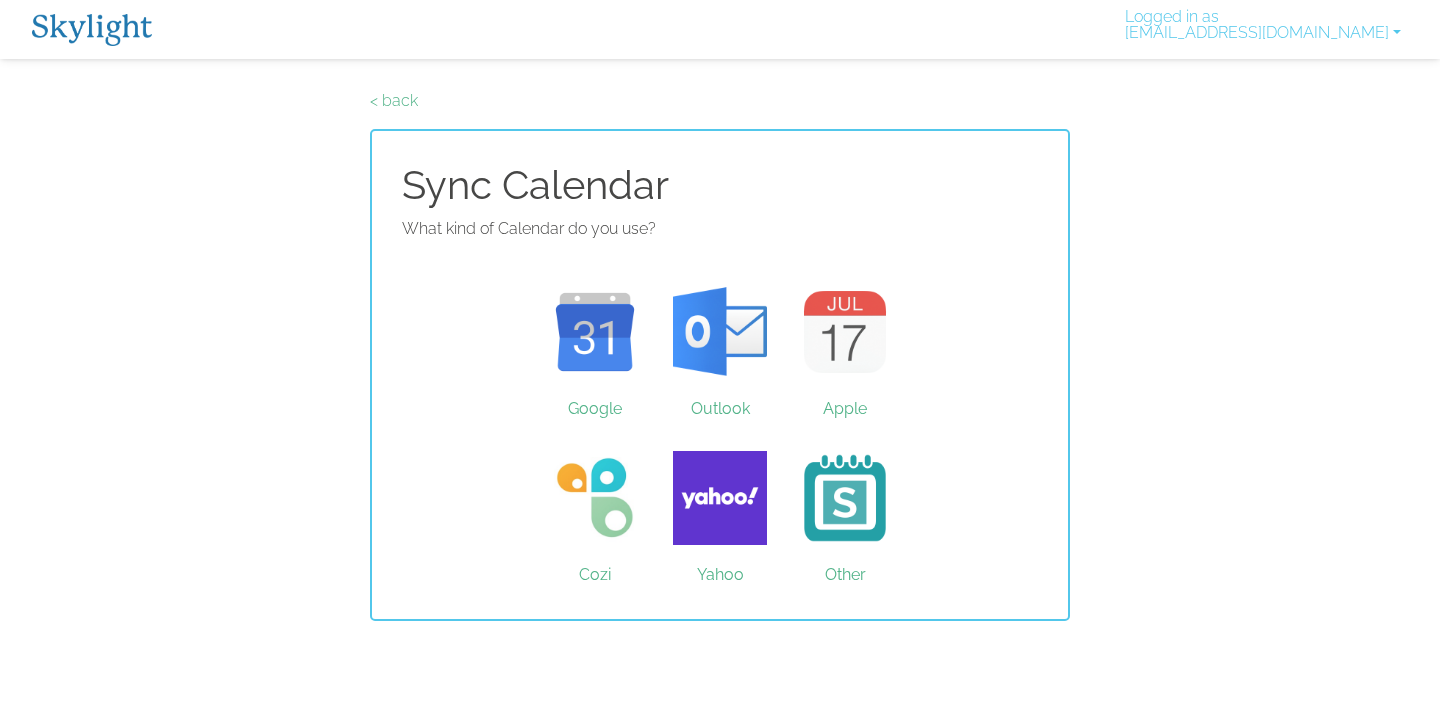 scroll, scrollTop: 0, scrollLeft: 0, axis: both 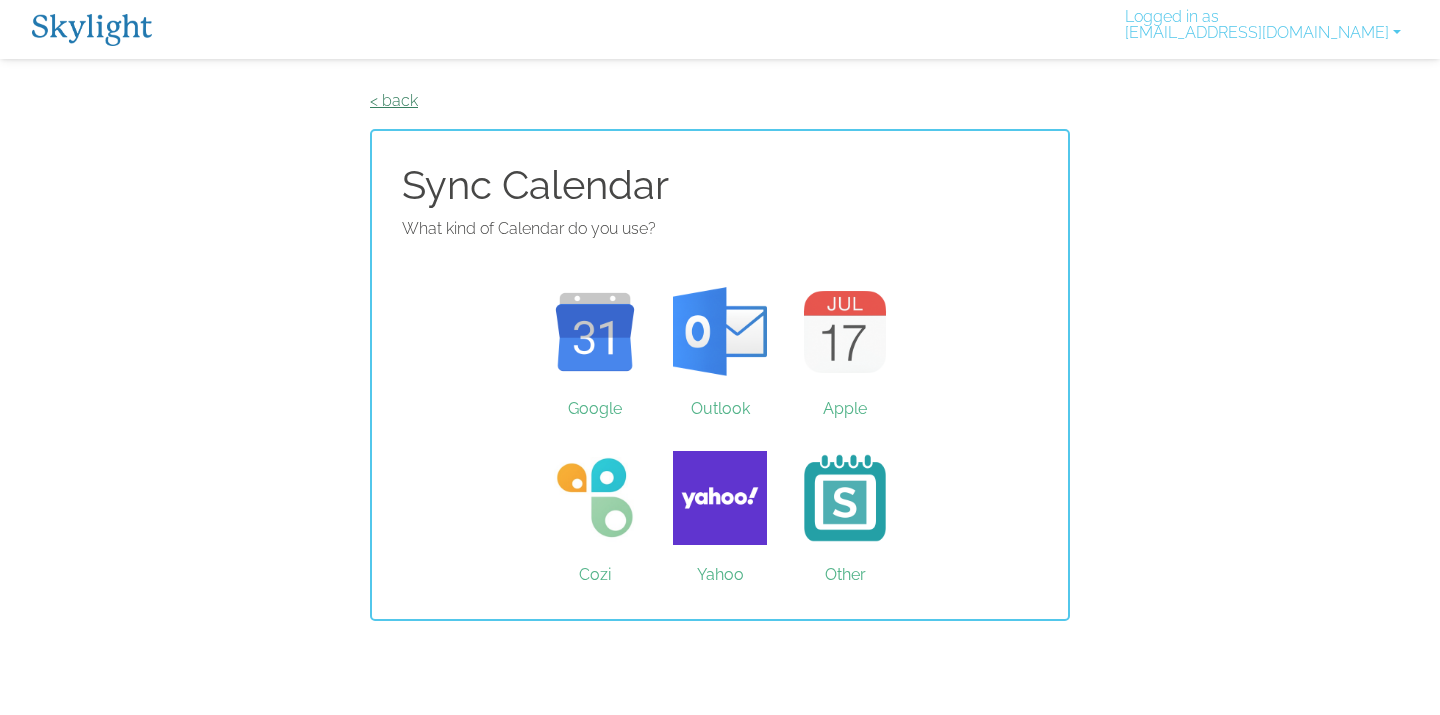 click on "< back" at bounding box center (394, 100) 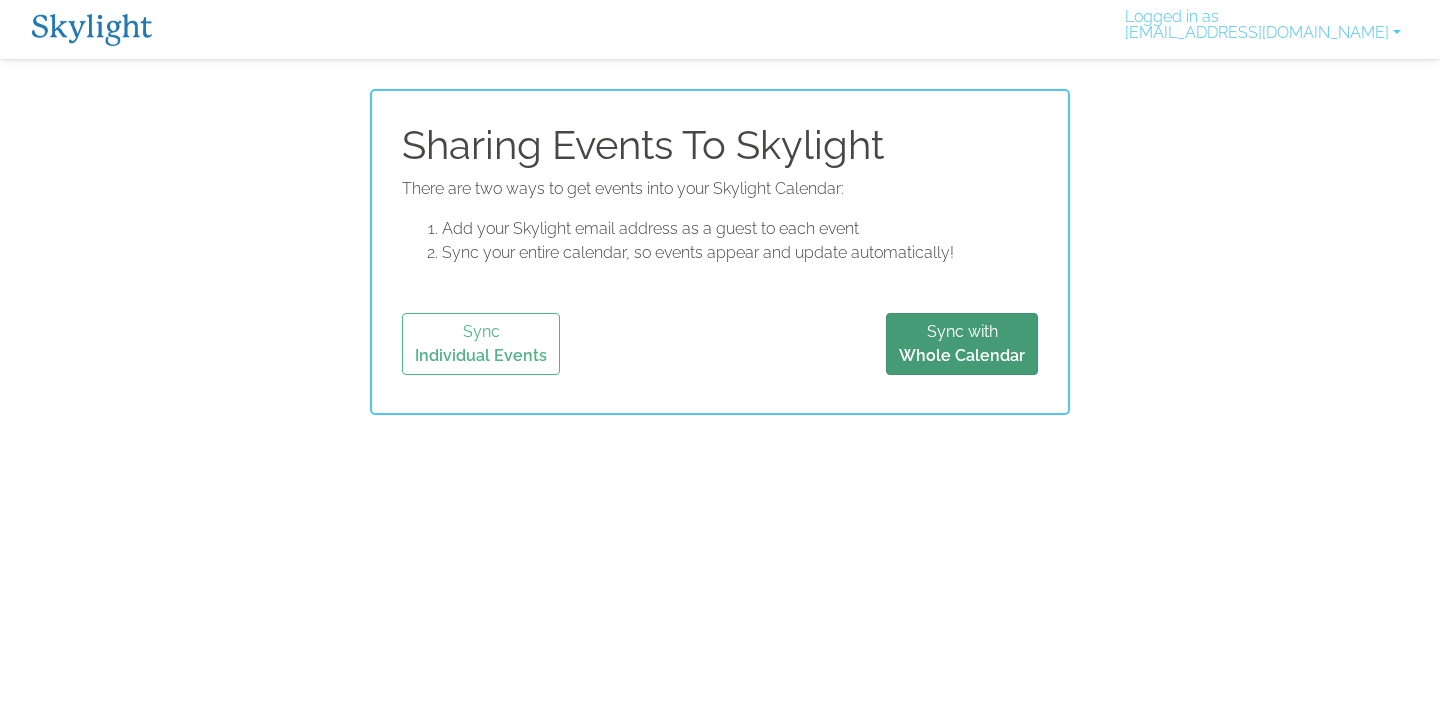 click on "Whole Calendar" at bounding box center (962, 355) 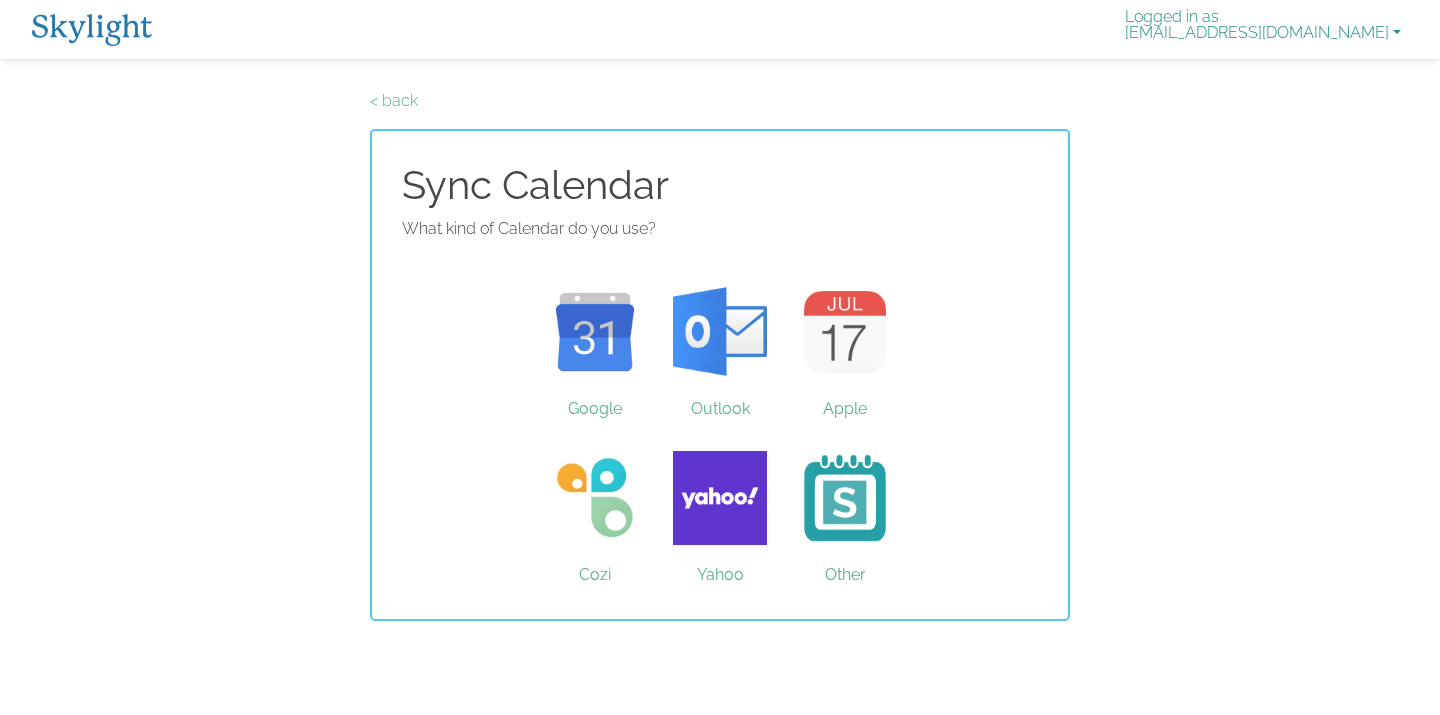 click on "Logged in as cmstrawson@gmail.com" at bounding box center [1263, 29] 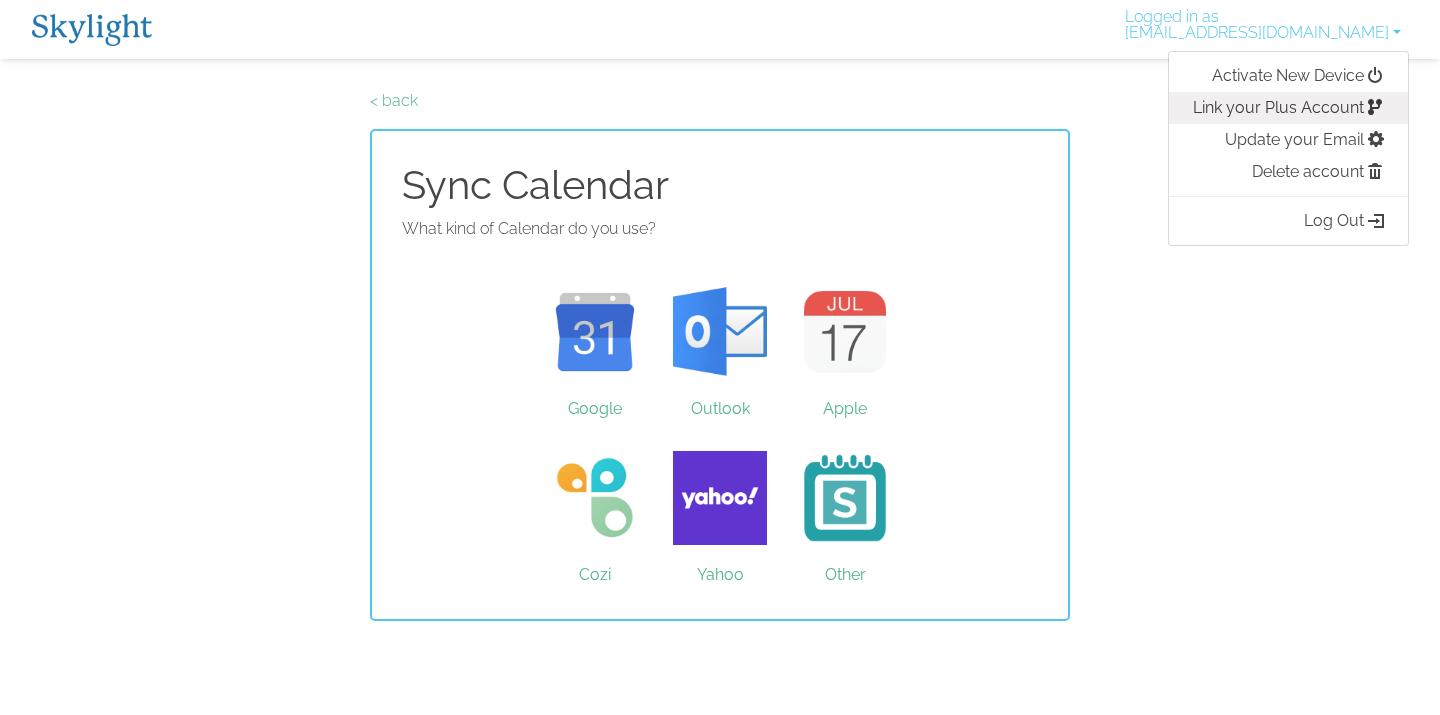 click on "Link your Plus Account" at bounding box center (1288, 108) 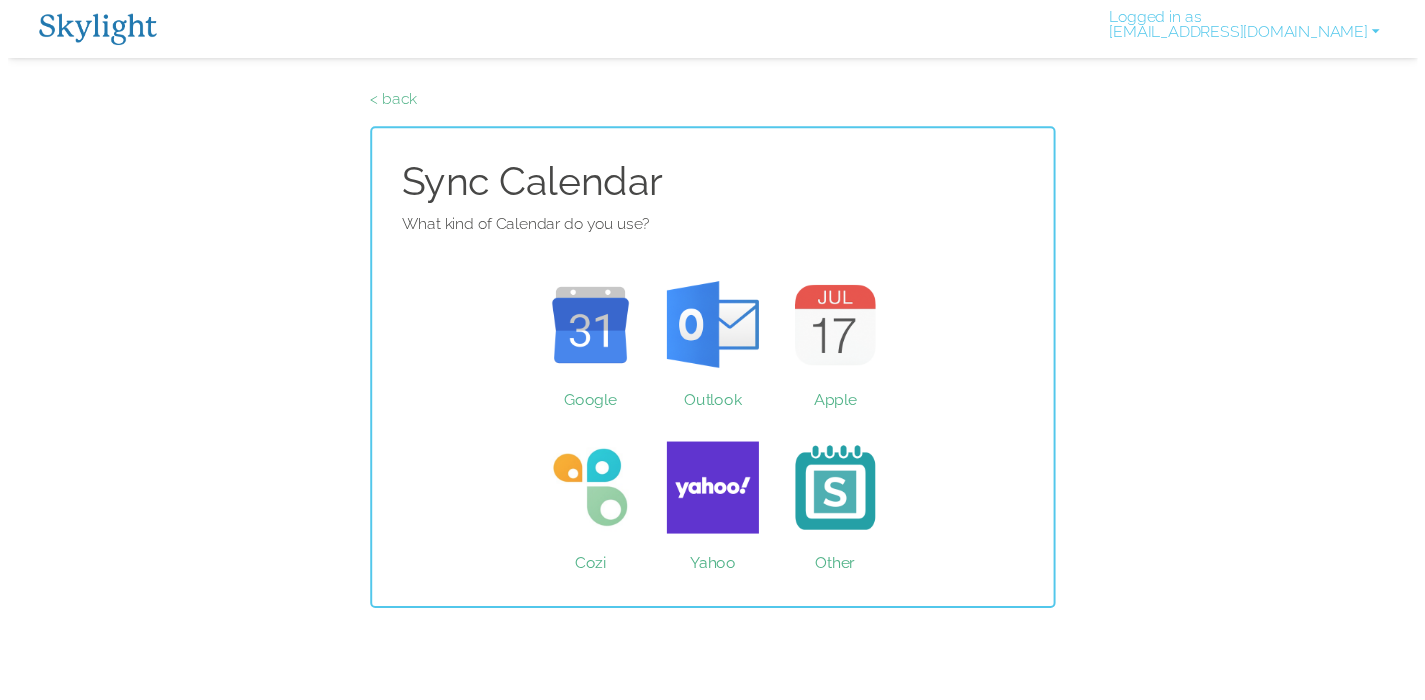 scroll, scrollTop: 0, scrollLeft: 0, axis: both 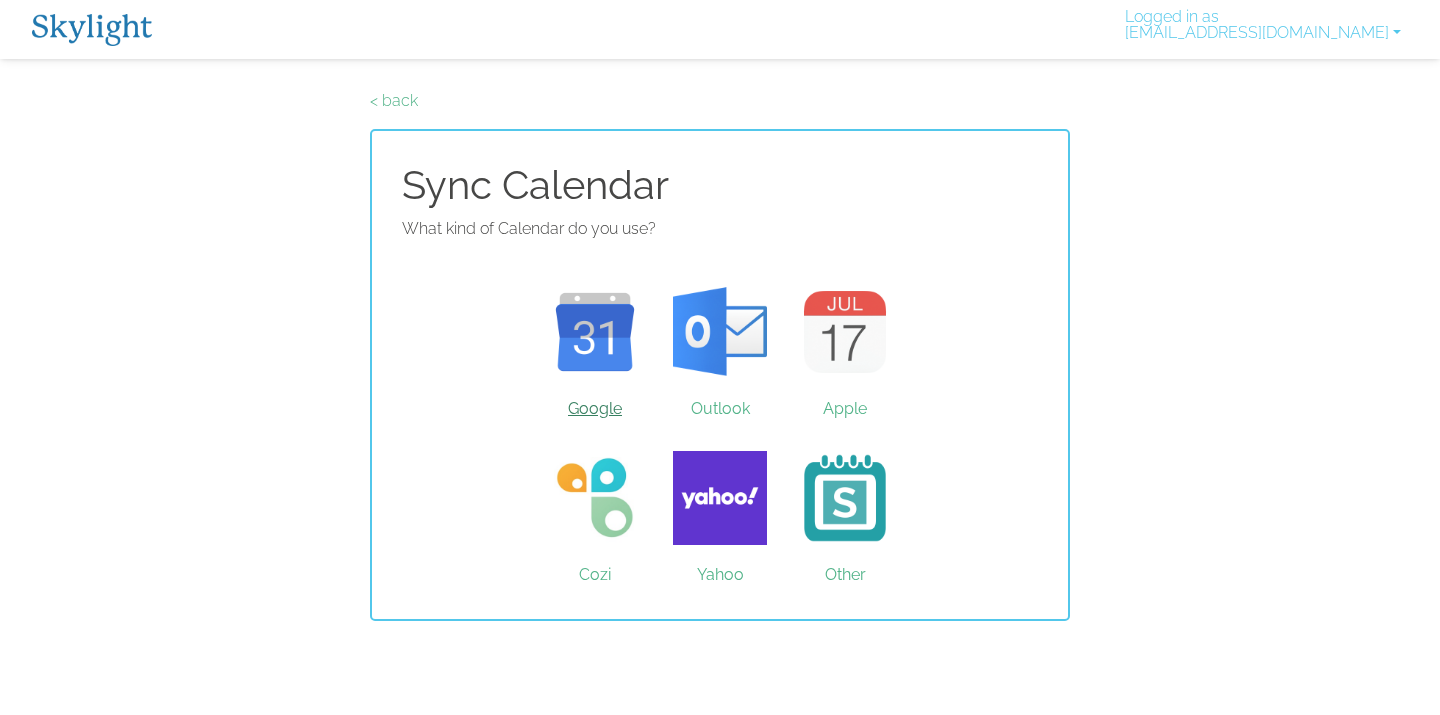 click on "Google" at bounding box center (595, 332) 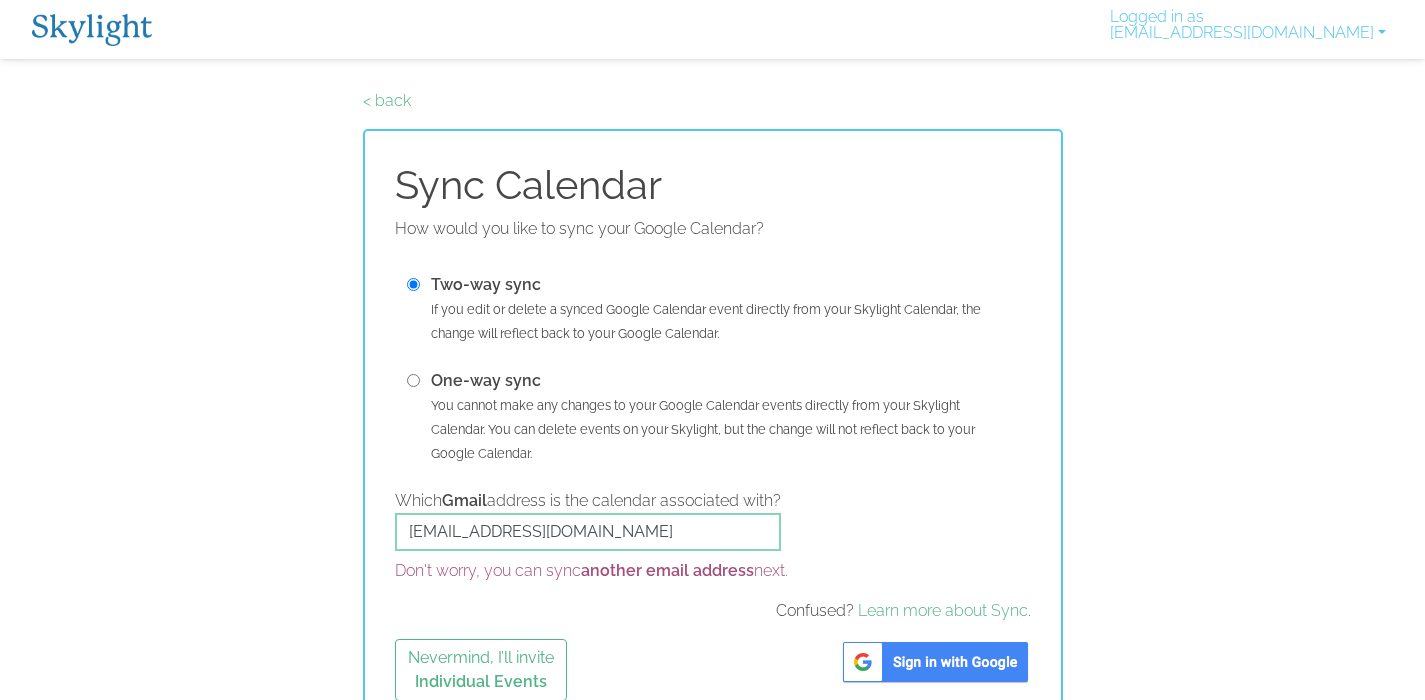 scroll, scrollTop: 33, scrollLeft: 0, axis: vertical 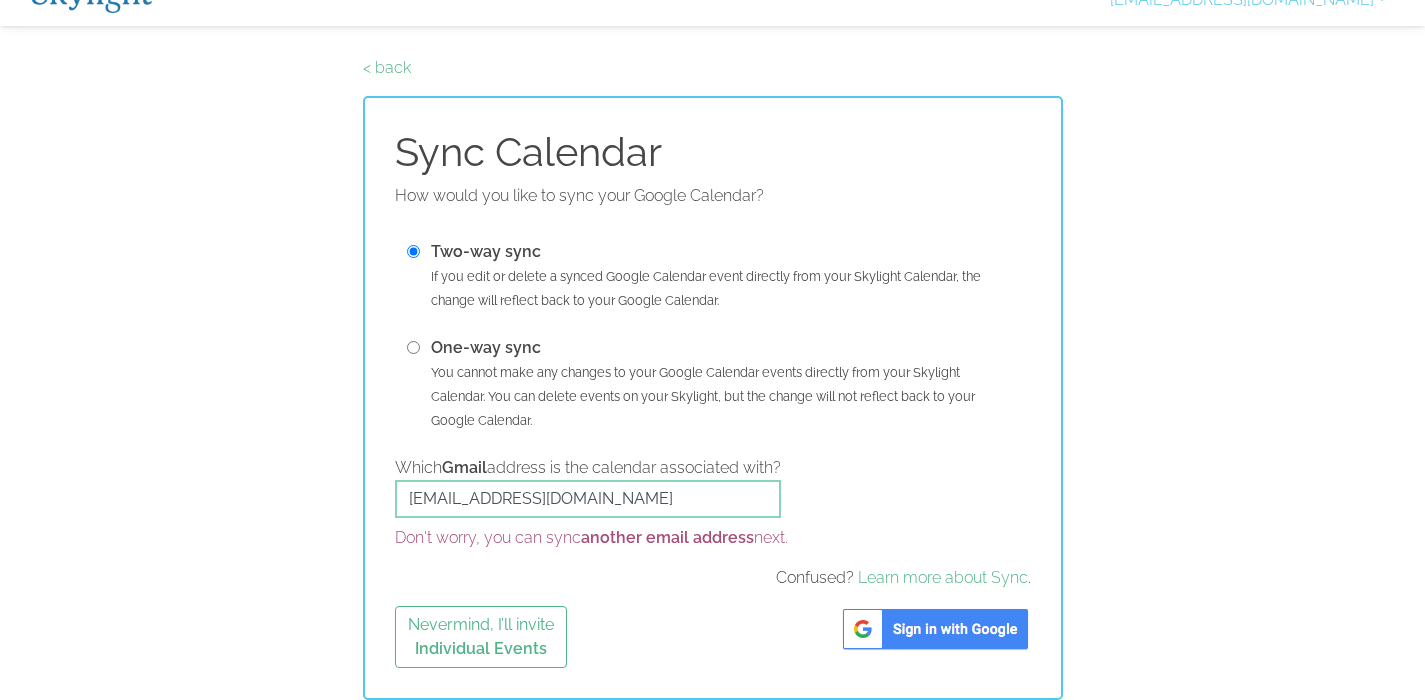 click at bounding box center [935, 629] 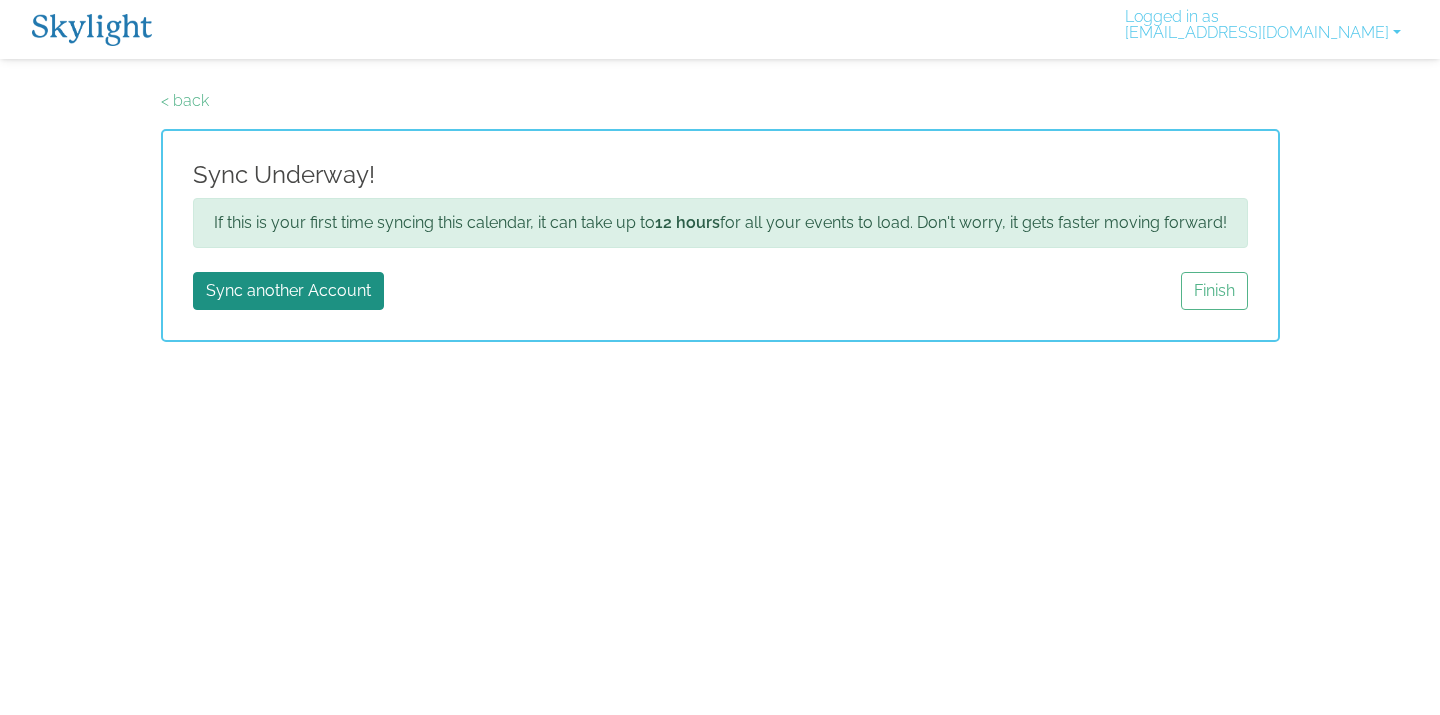 scroll, scrollTop: 0, scrollLeft: 0, axis: both 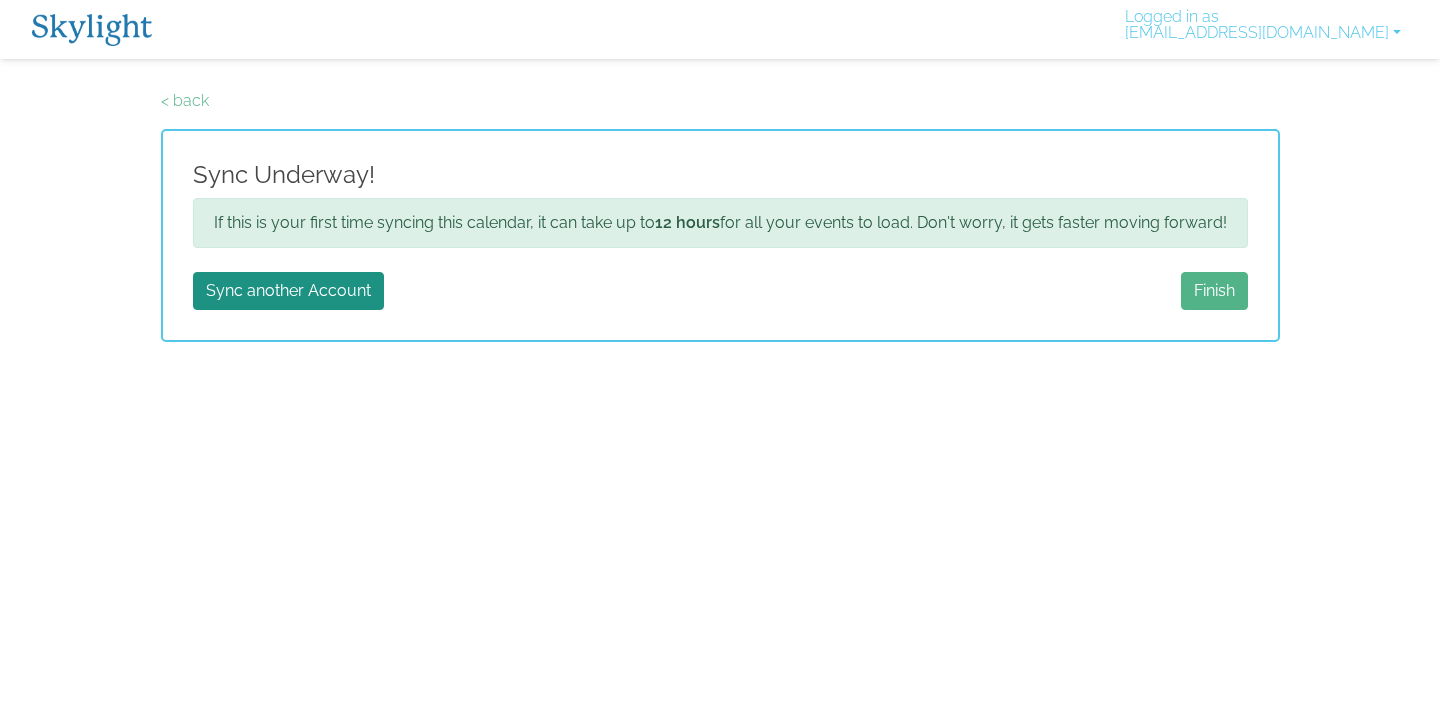 click on "Finish" at bounding box center (1214, 291) 